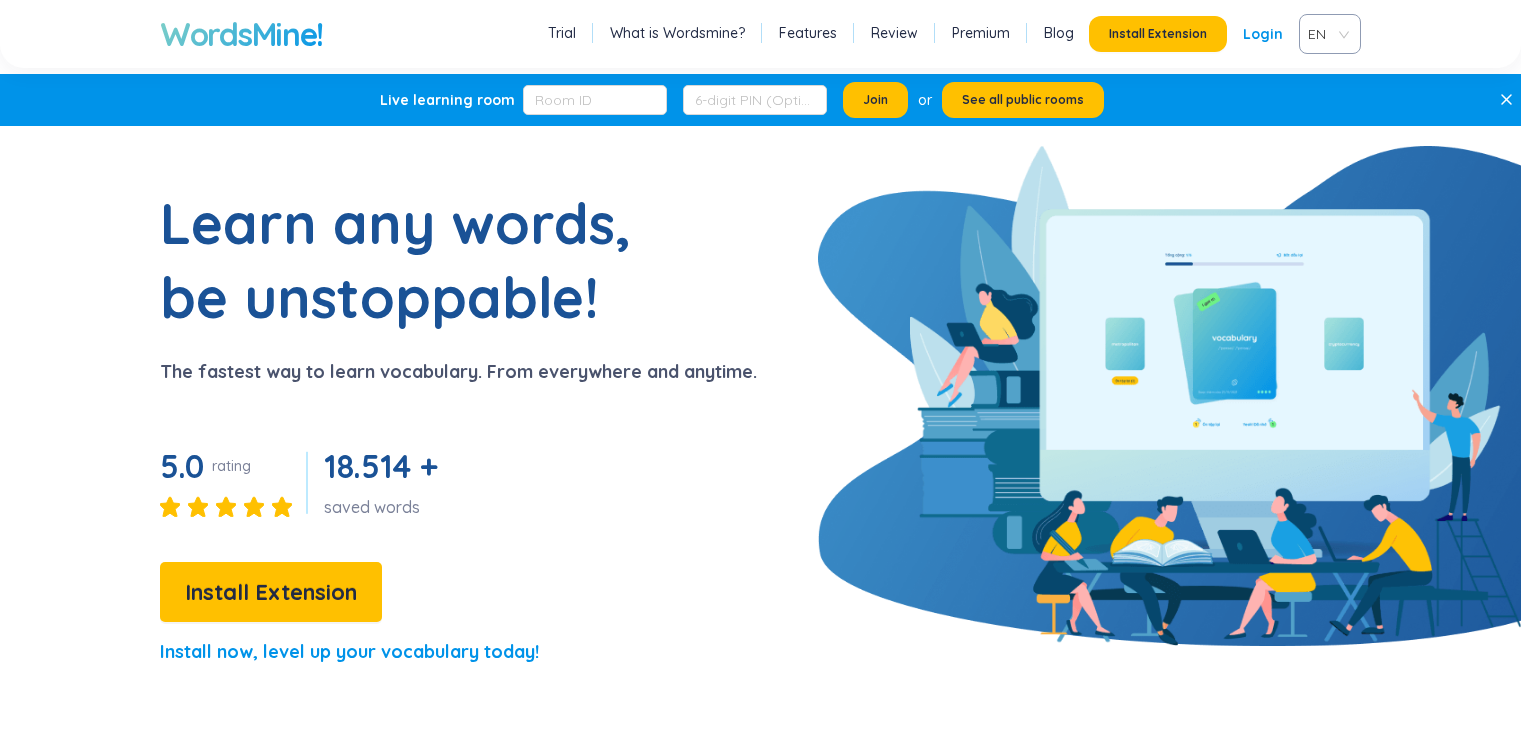 scroll, scrollTop: 0, scrollLeft: 0, axis: both 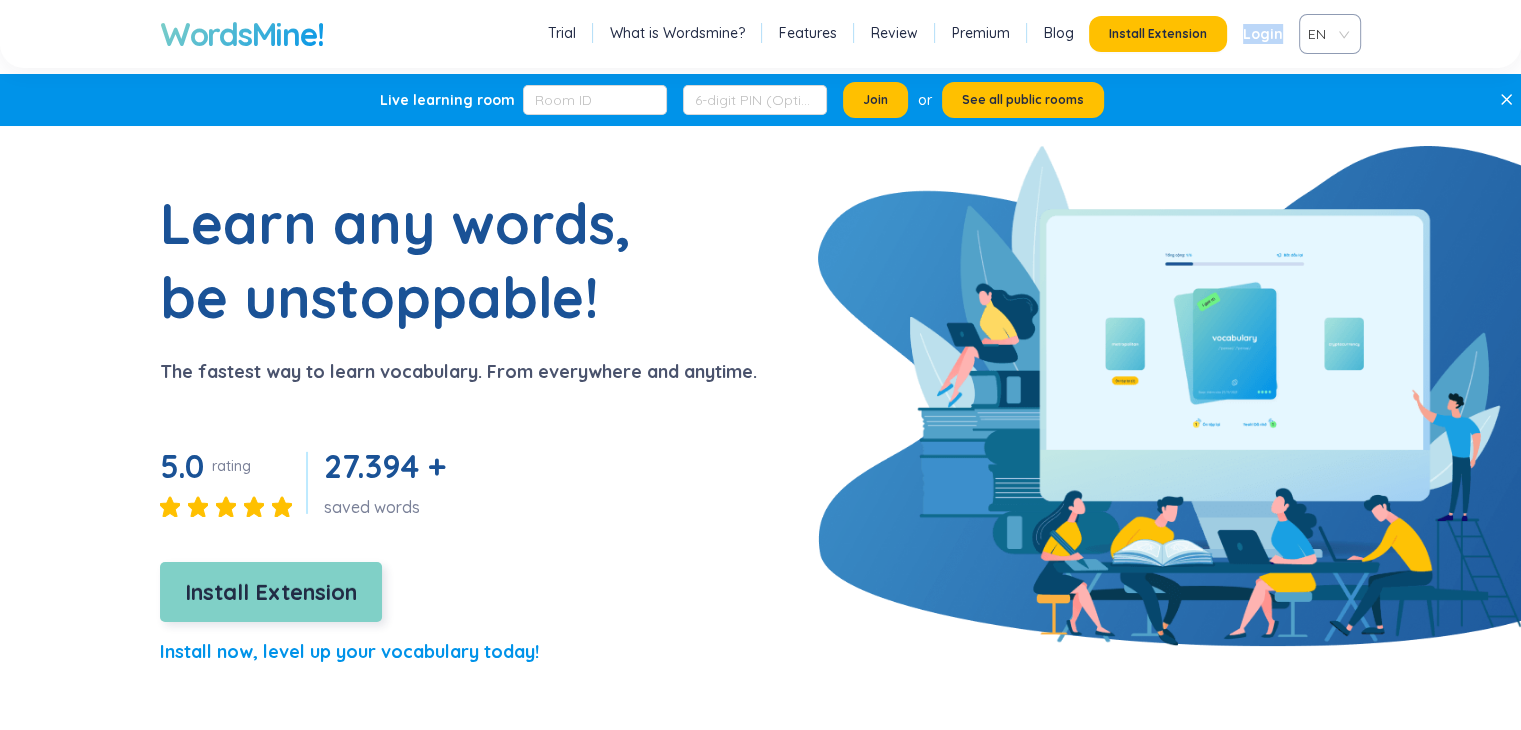 click on "Install Extension" at bounding box center [271, 592] 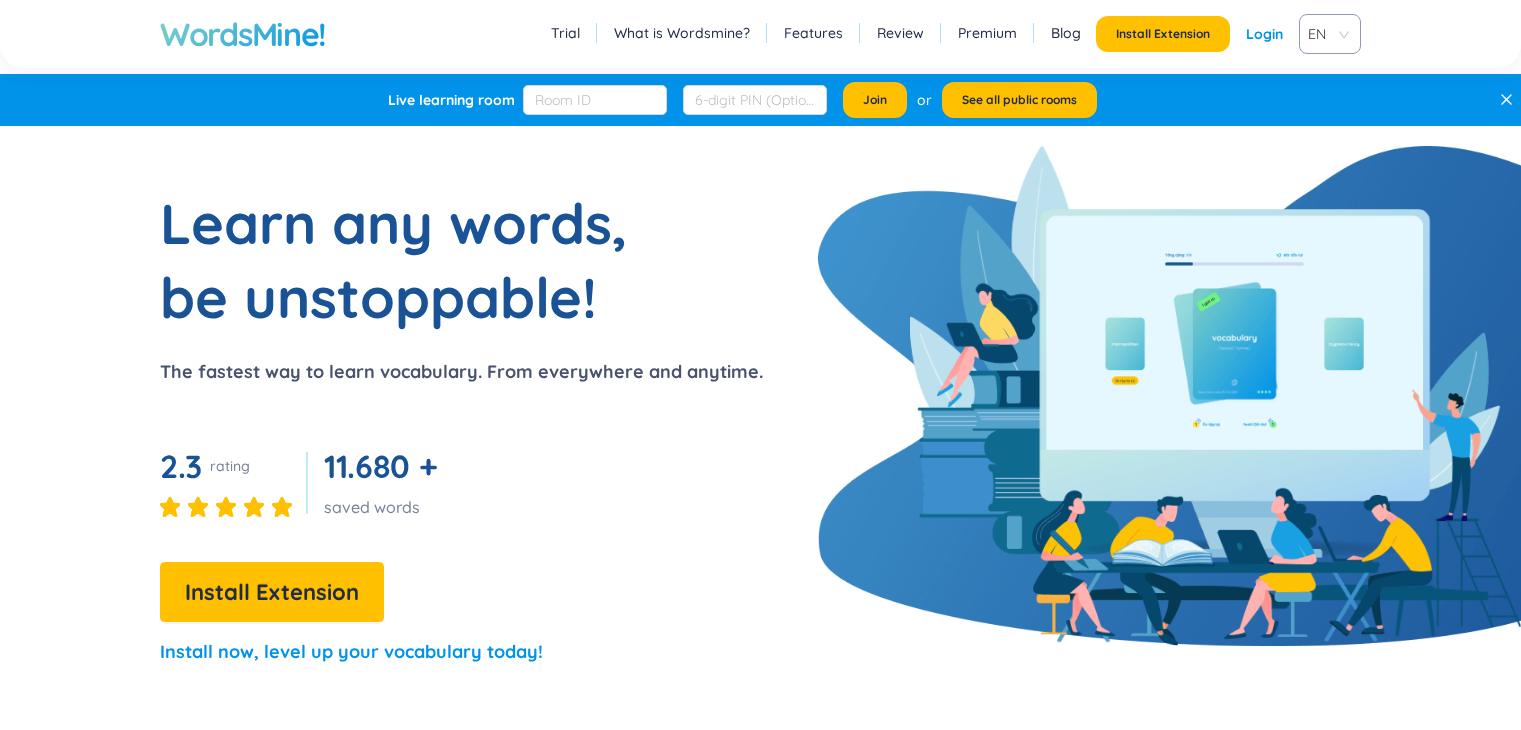 scroll, scrollTop: 0, scrollLeft: 0, axis: both 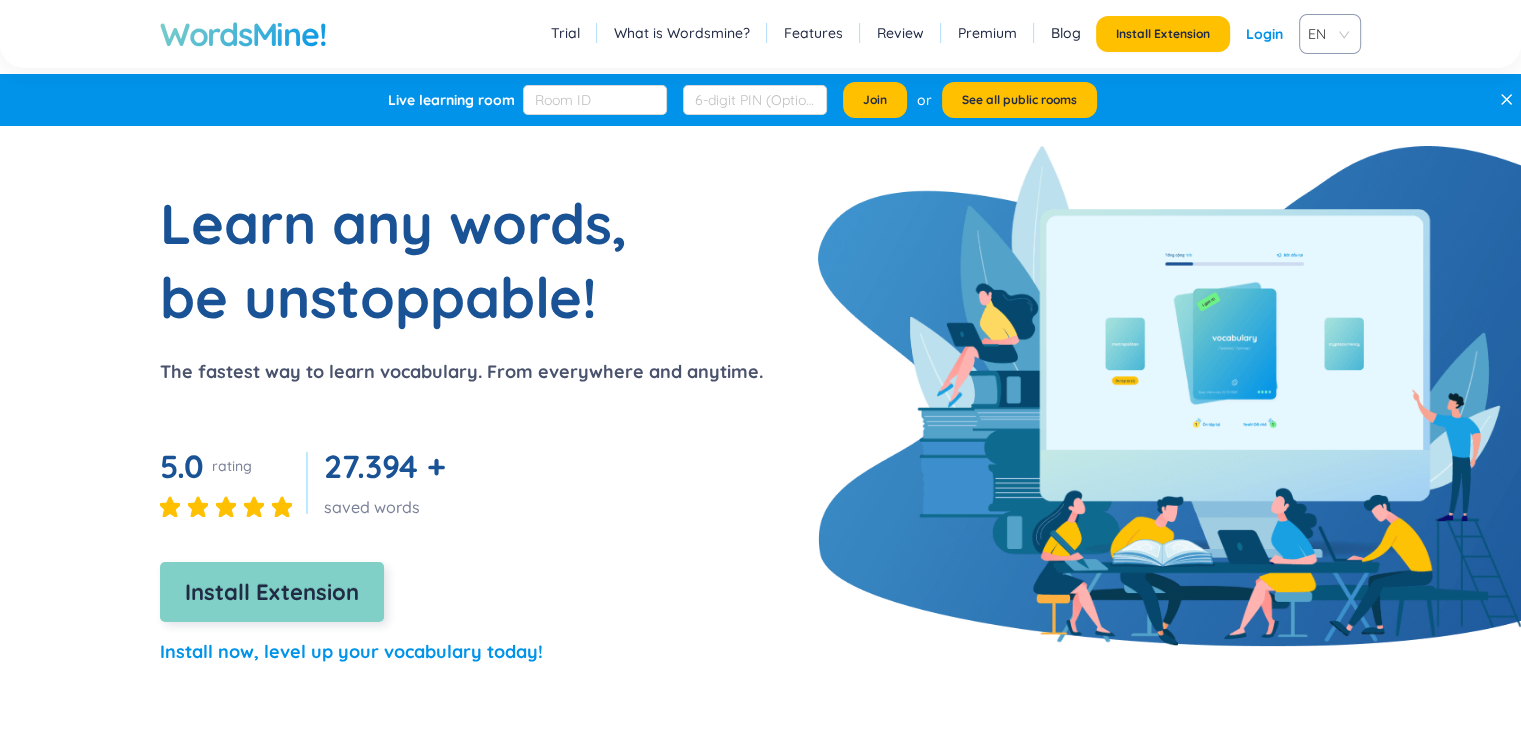 click on "Install Extension" at bounding box center [272, 592] 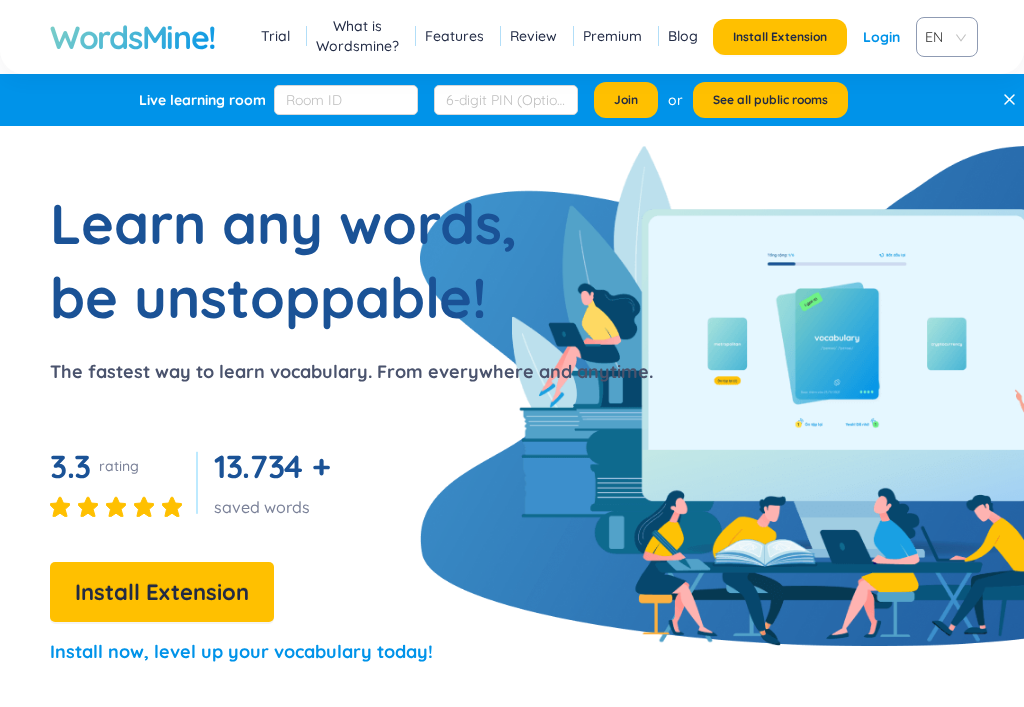 scroll, scrollTop: 0, scrollLeft: 0, axis: both 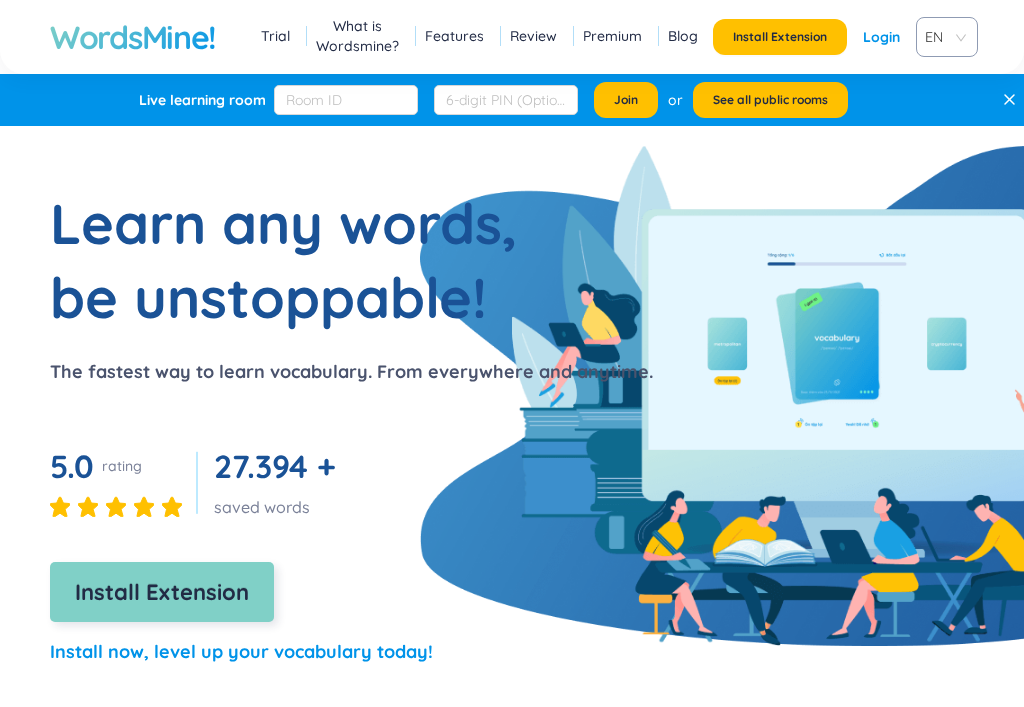 click on "Install Extension" at bounding box center [162, 592] 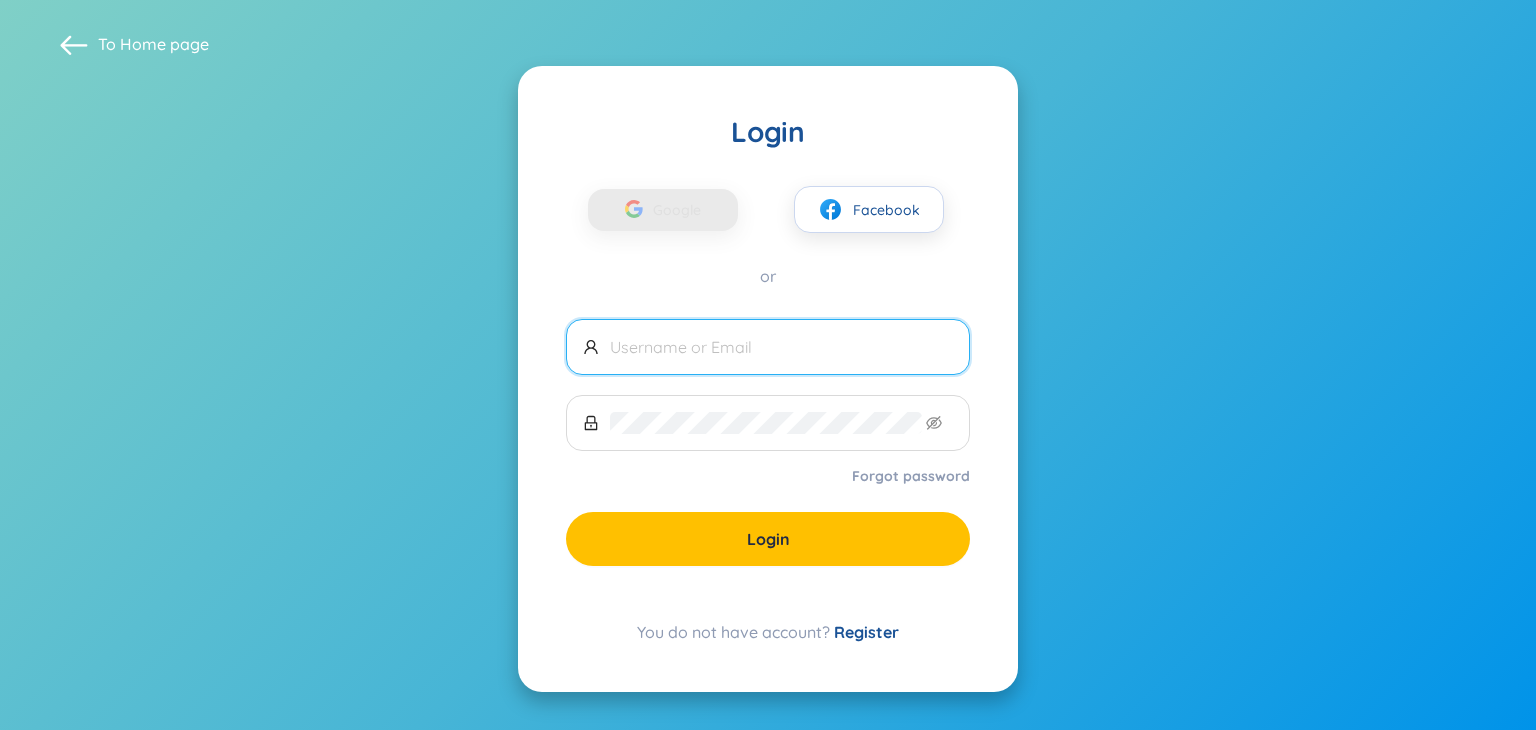scroll, scrollTop: 0, scrollLeft: 0, axis: both 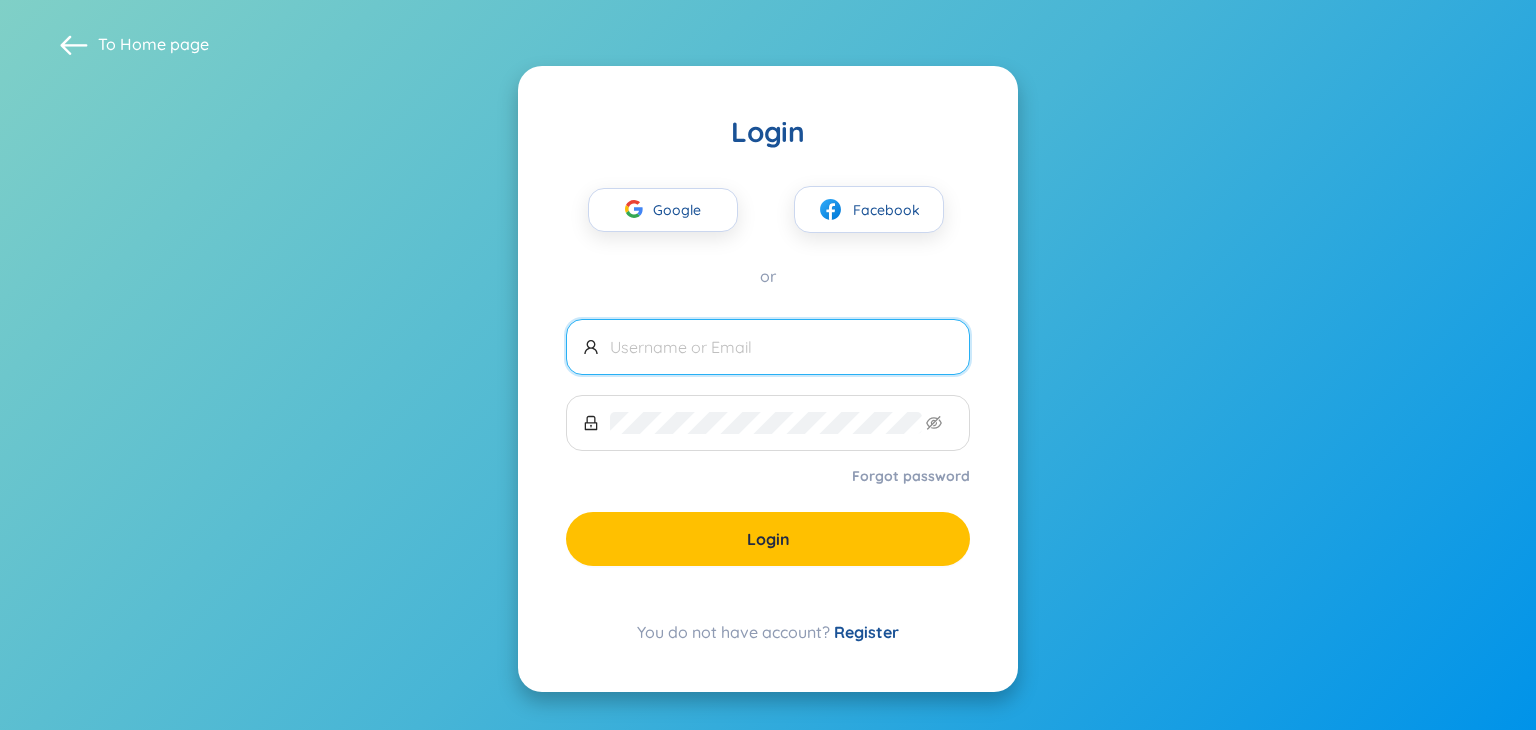 click on "You do not have account?   Register" at bounding box center (768, 632) 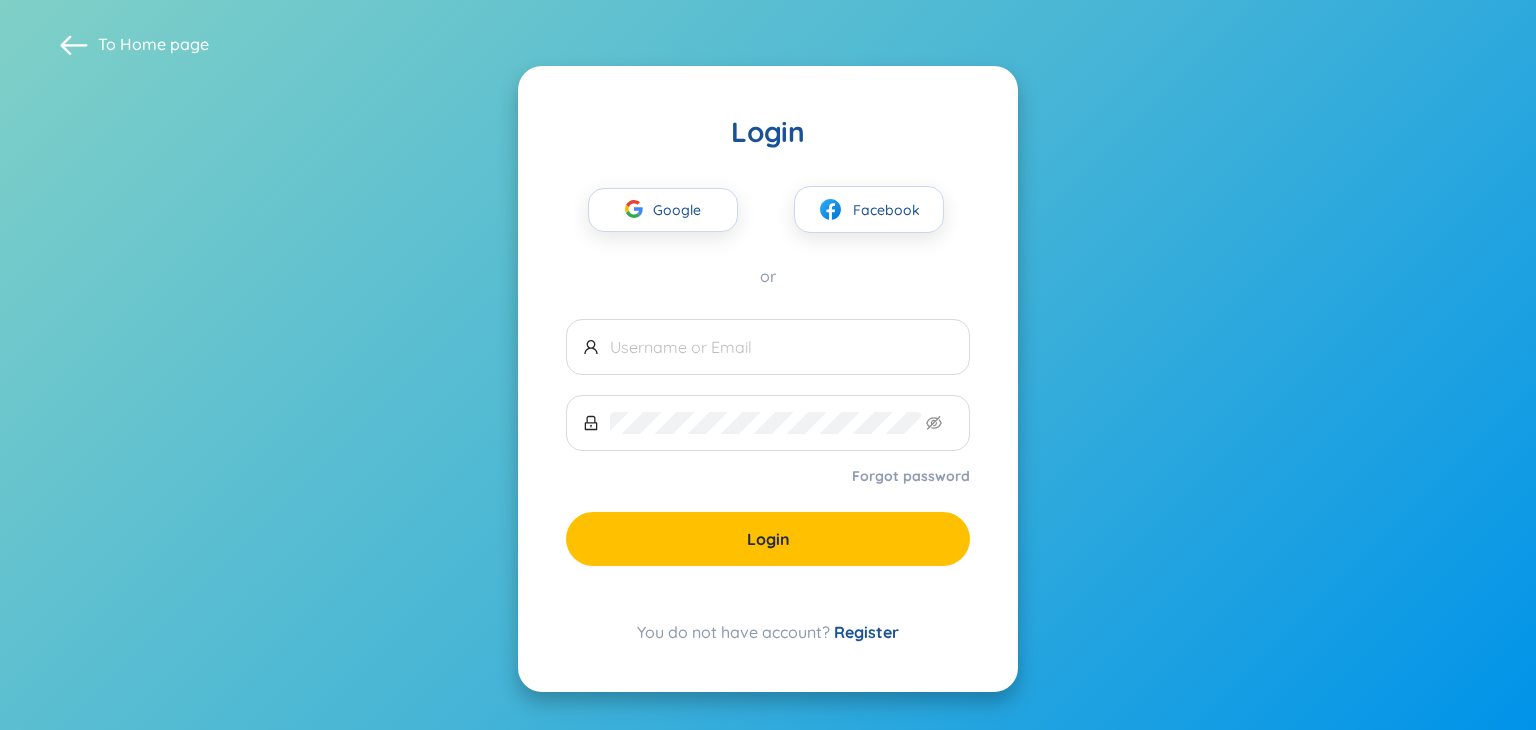 click on "Register" at bounding box center (866, 632) 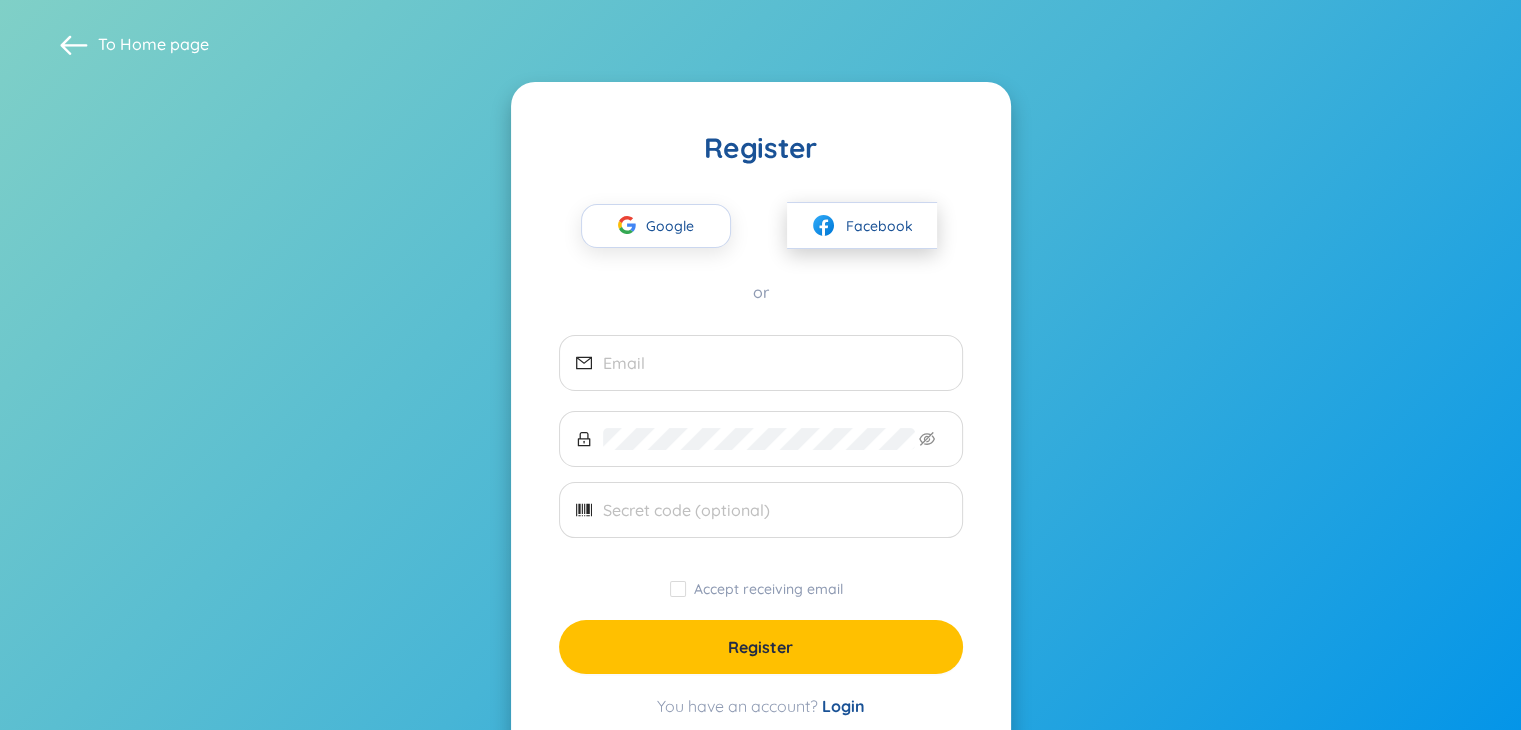 click on "Facebook" at bounding box center (879, 226) 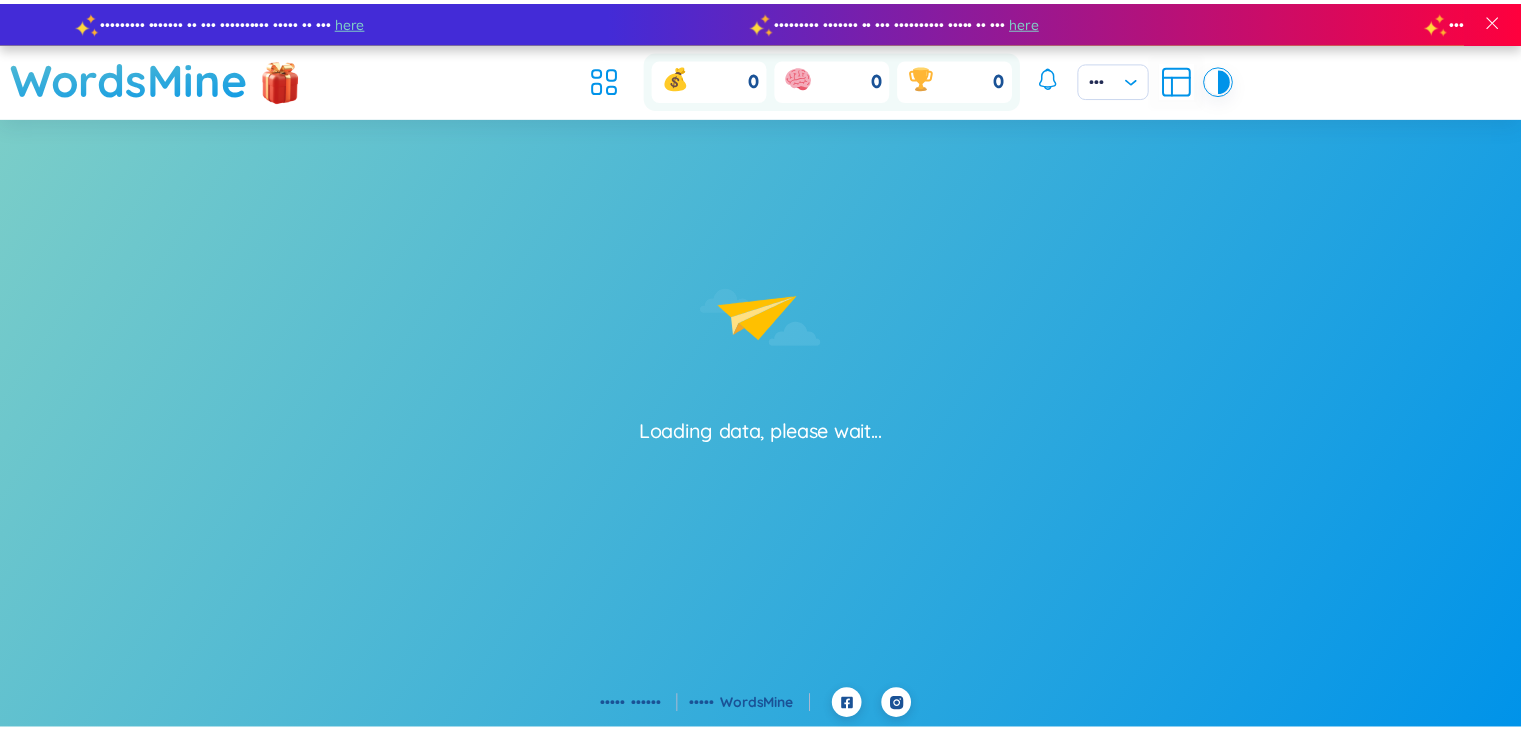 scroll, scrollTop: 0, scrollLeft: 0, axis: both 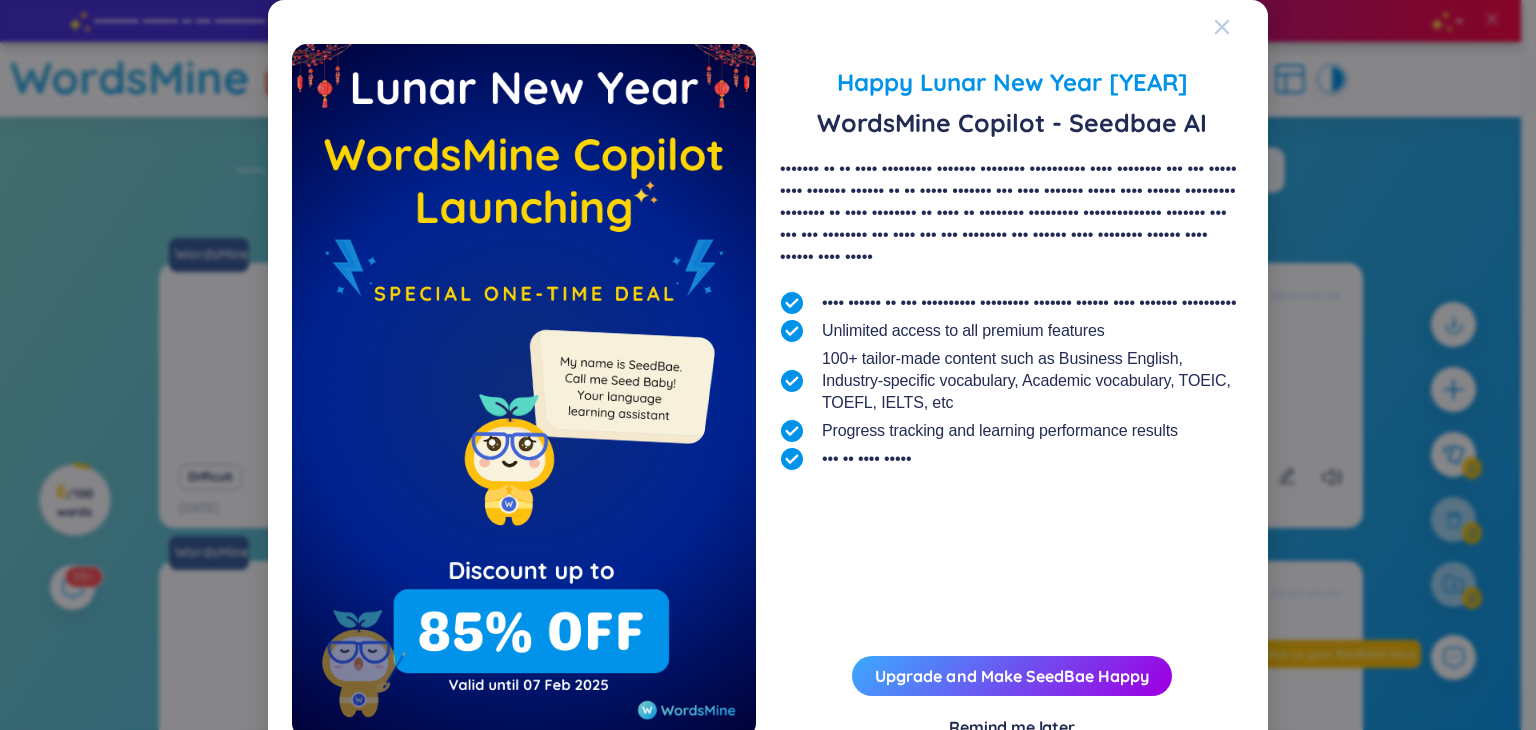 click at bounding box center [1222, 27] 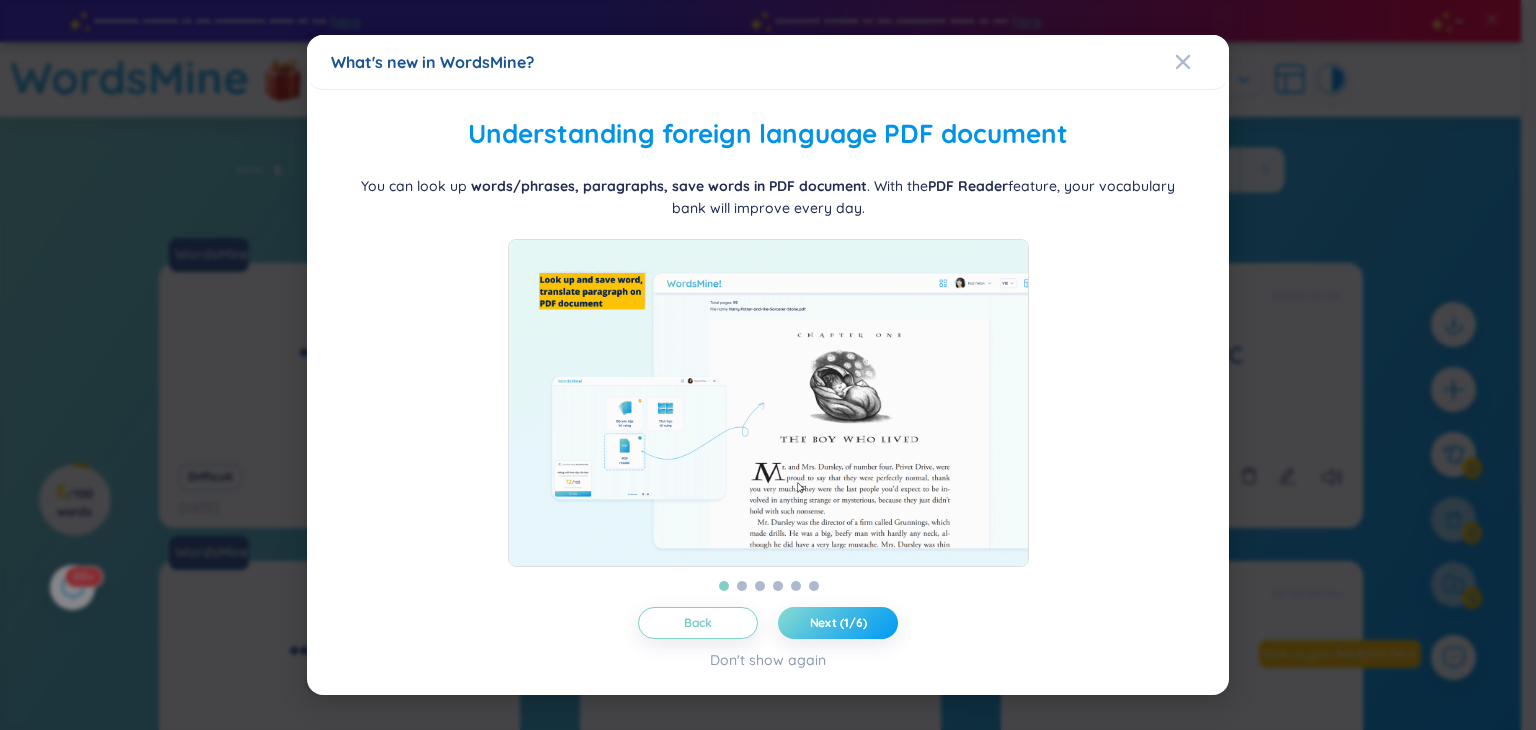 click on "Next (1/6)" at bounding box center [838, 623] 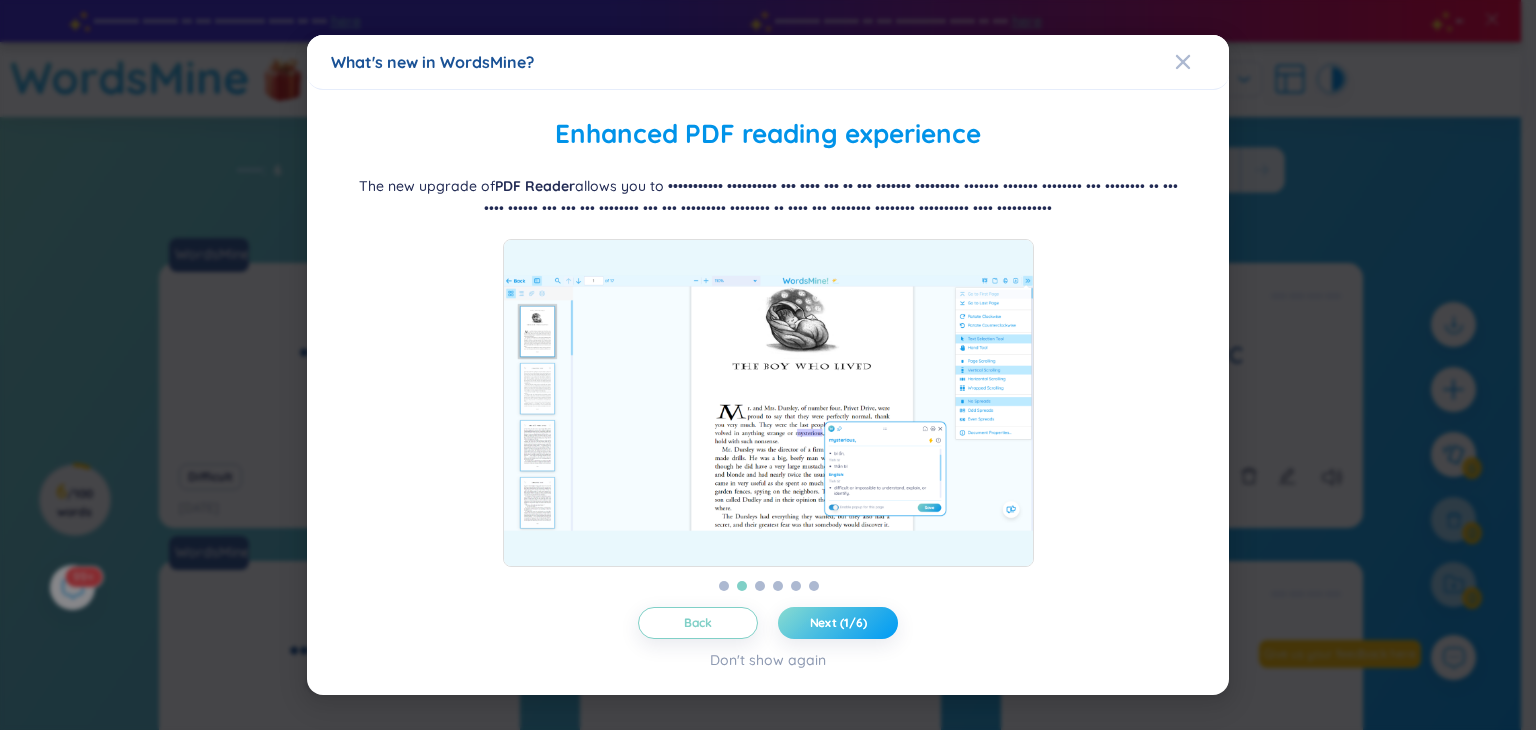 click on "Next (1/6)" at bounding box center [838, 623] 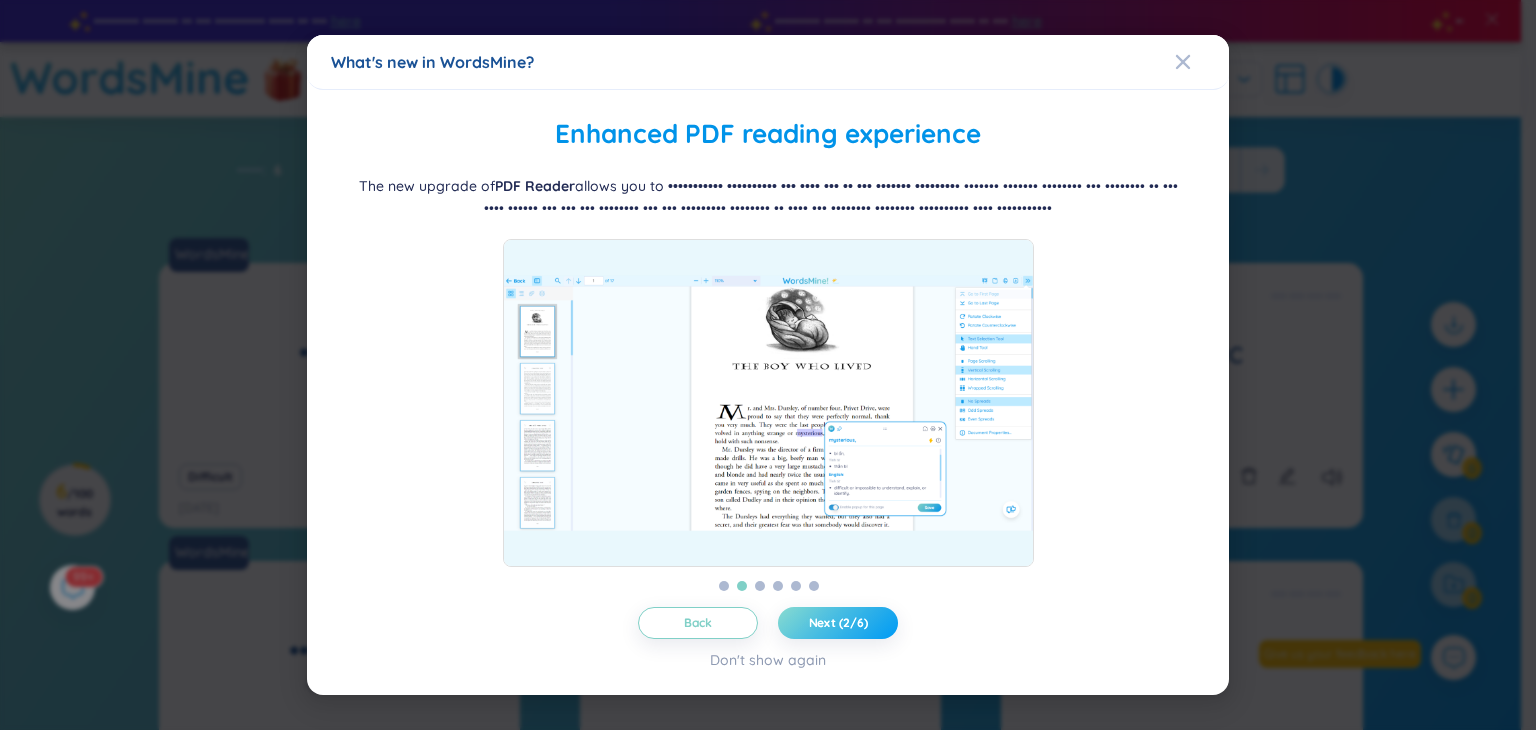 click on "Next (2/6)" at bounding box center (838, 623) 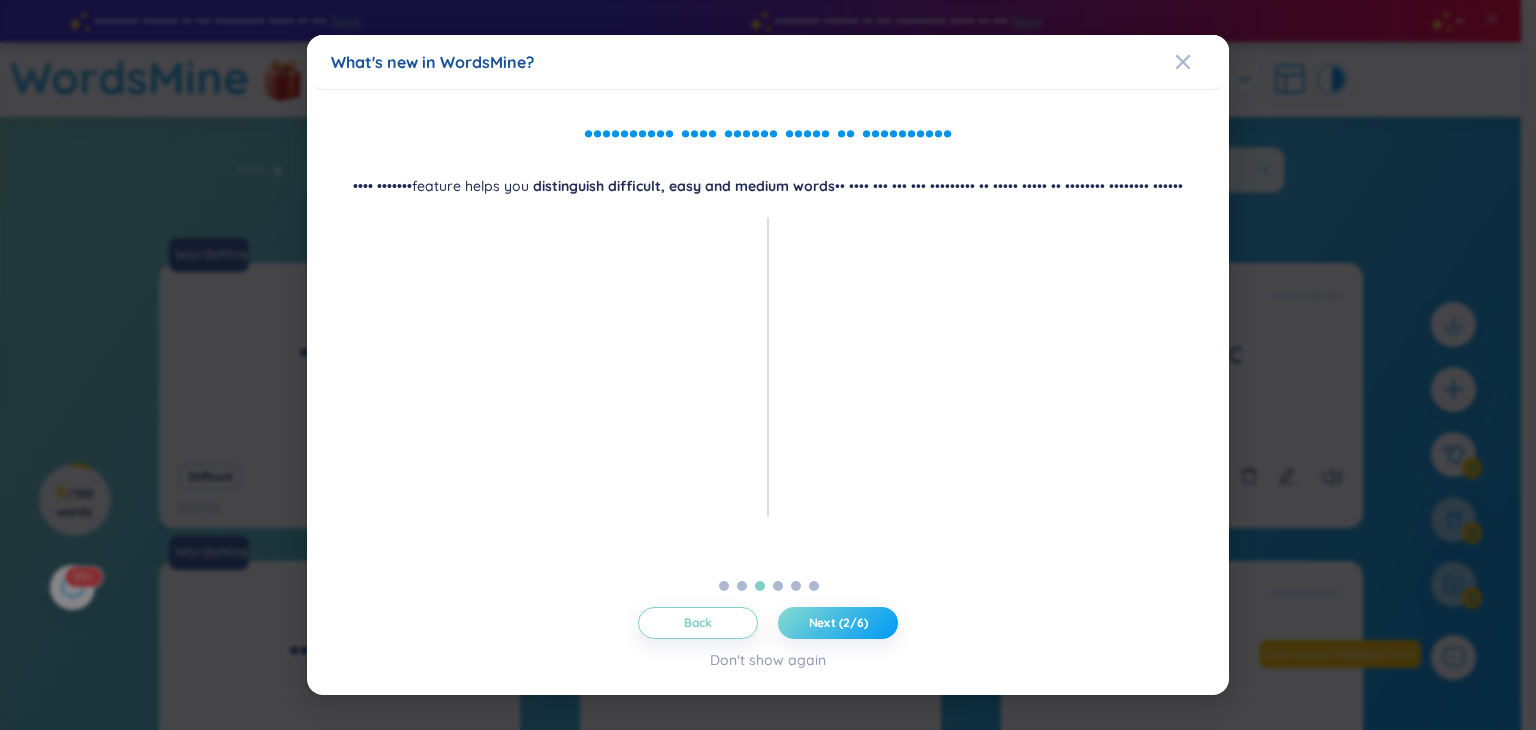 click on "Next (2/6)" at bounding box center [838, 623] 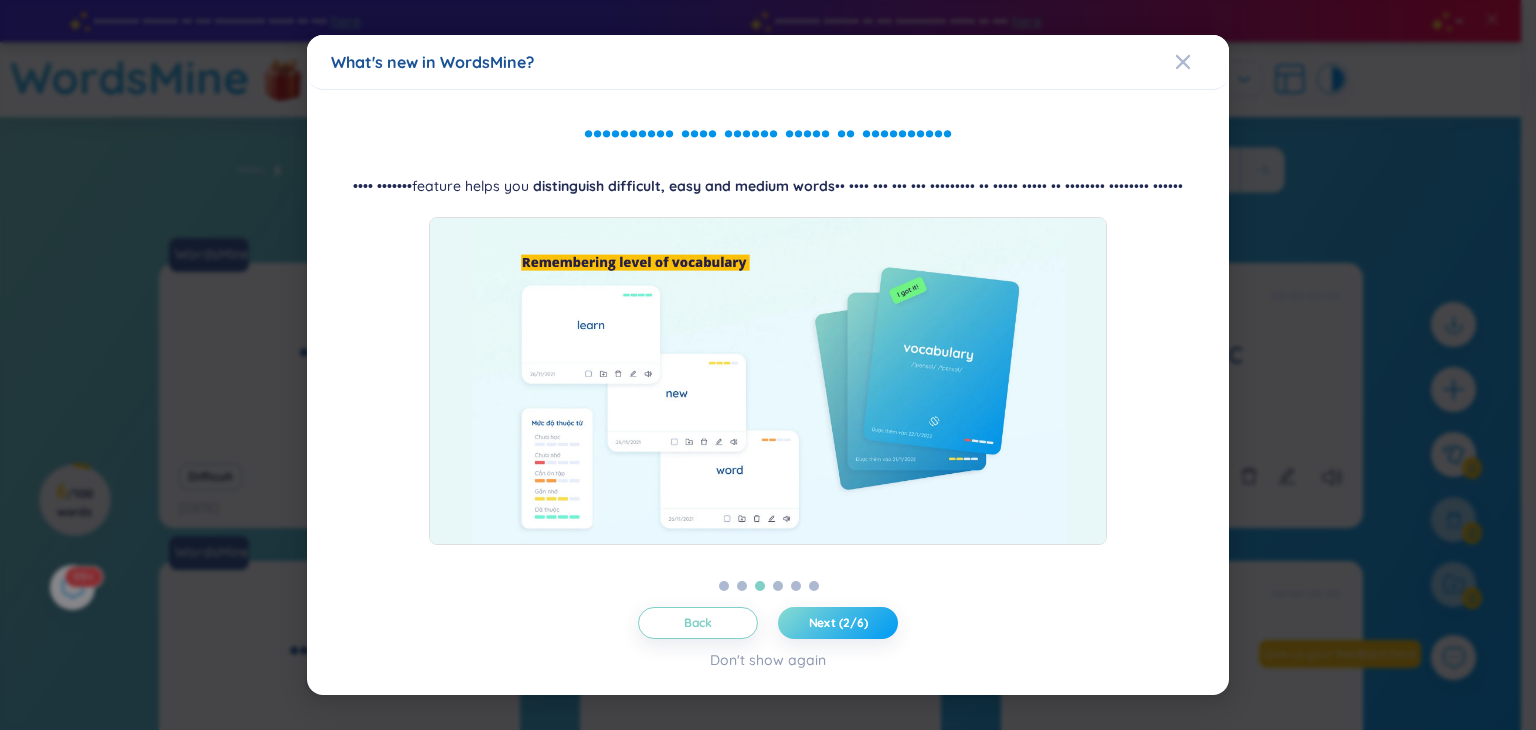 click on "Next (2/6)" at bounding box center (838, 623) 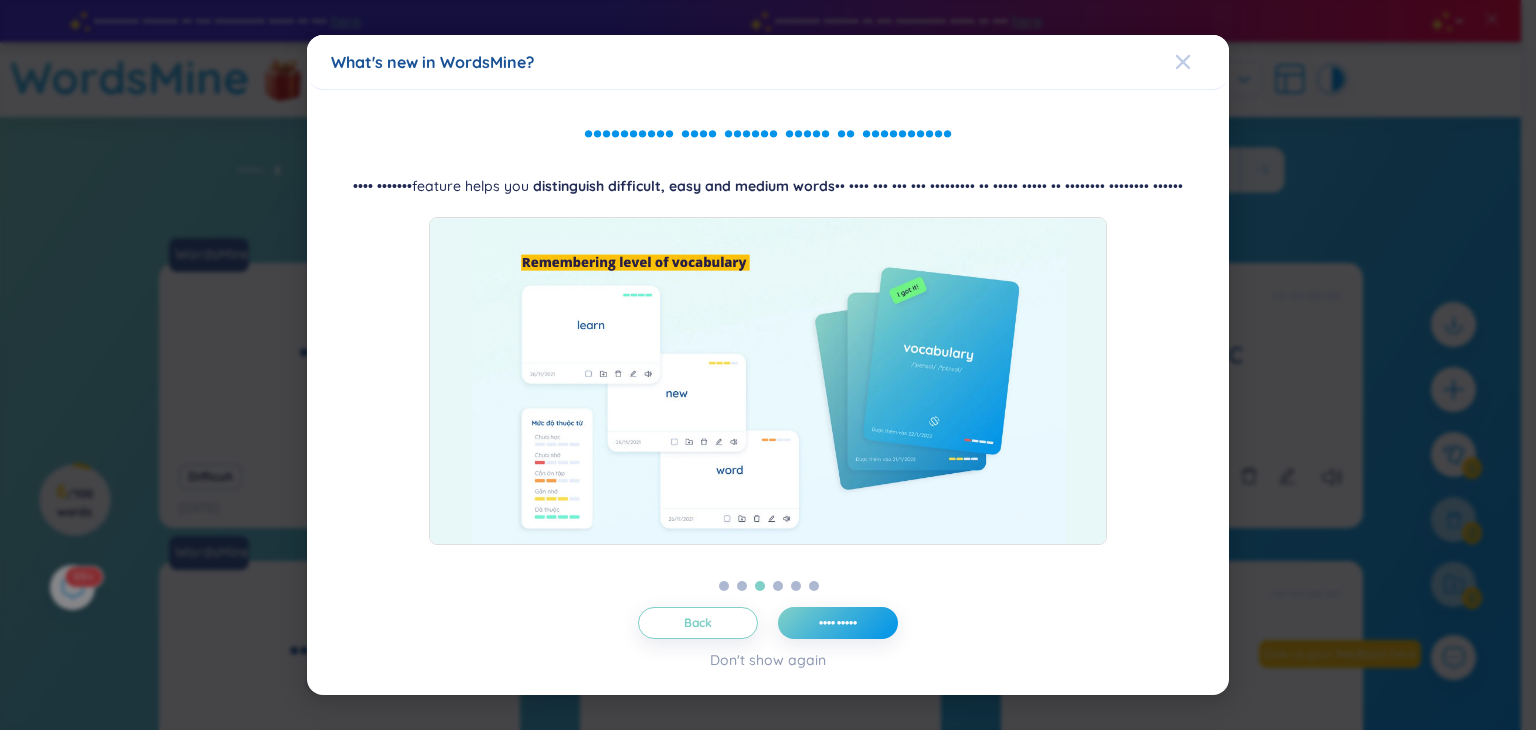 click at bounding box center [1183, 62] 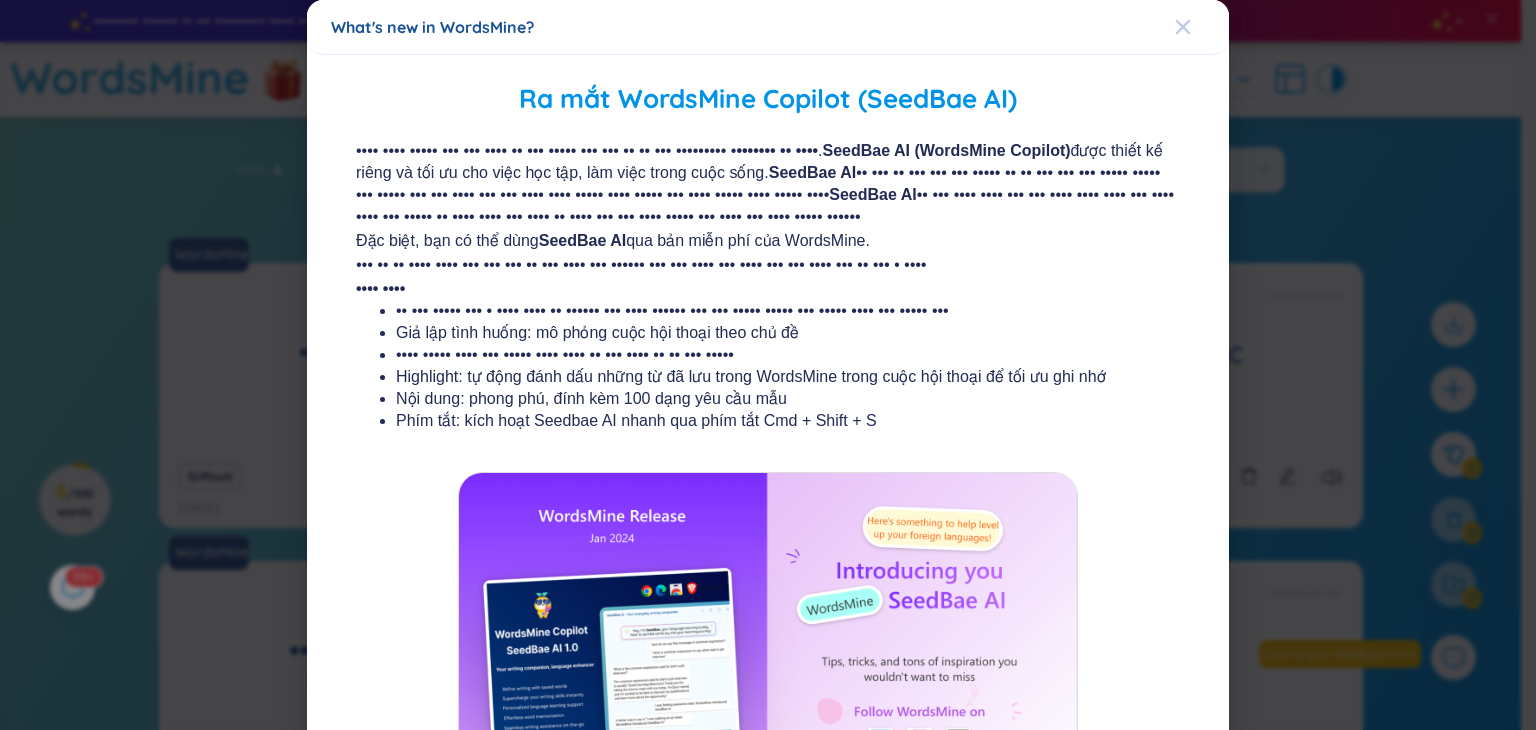 click at bounding box center [1202, 27] 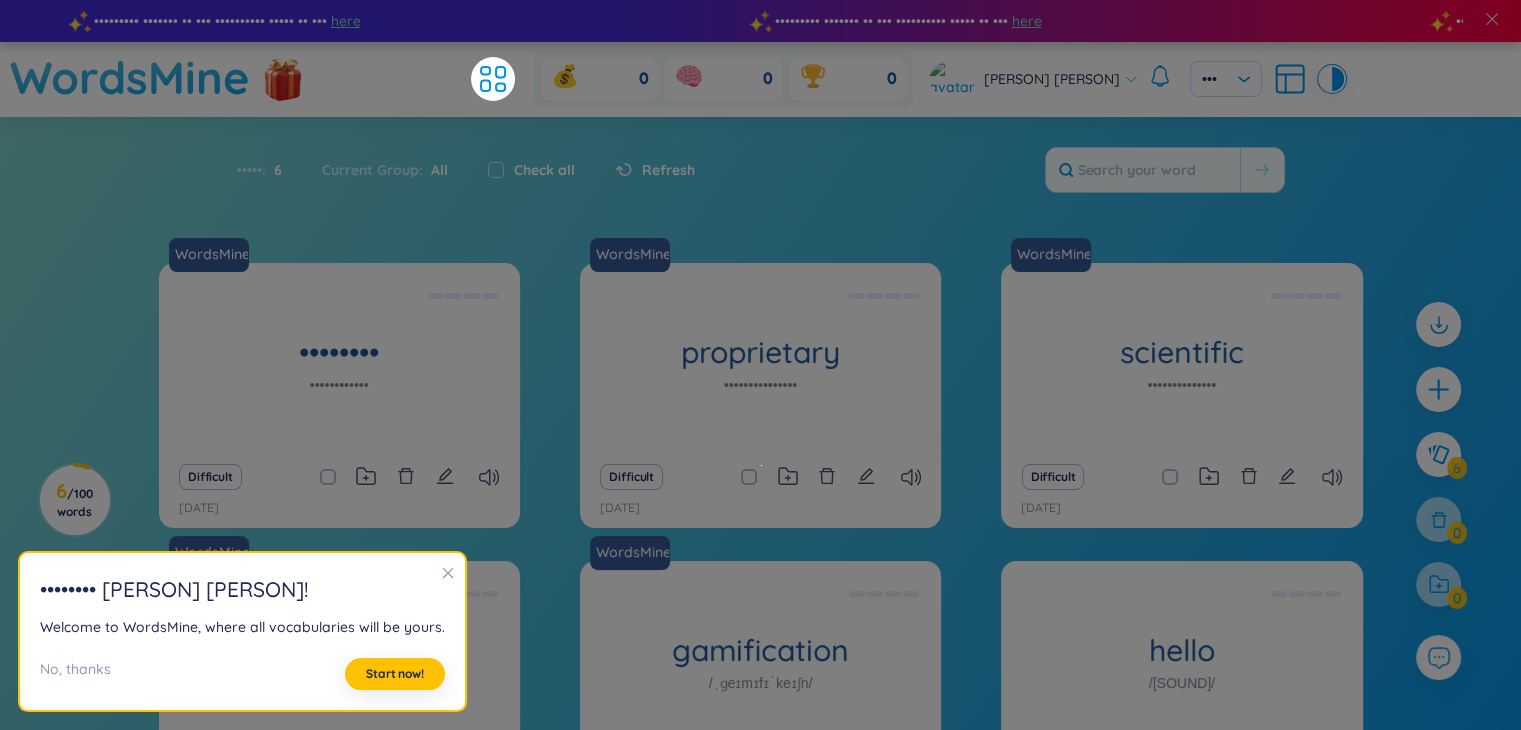 click on "Total : 6 Current Group : All Check all Refresh" at bounding box center (761, 180) 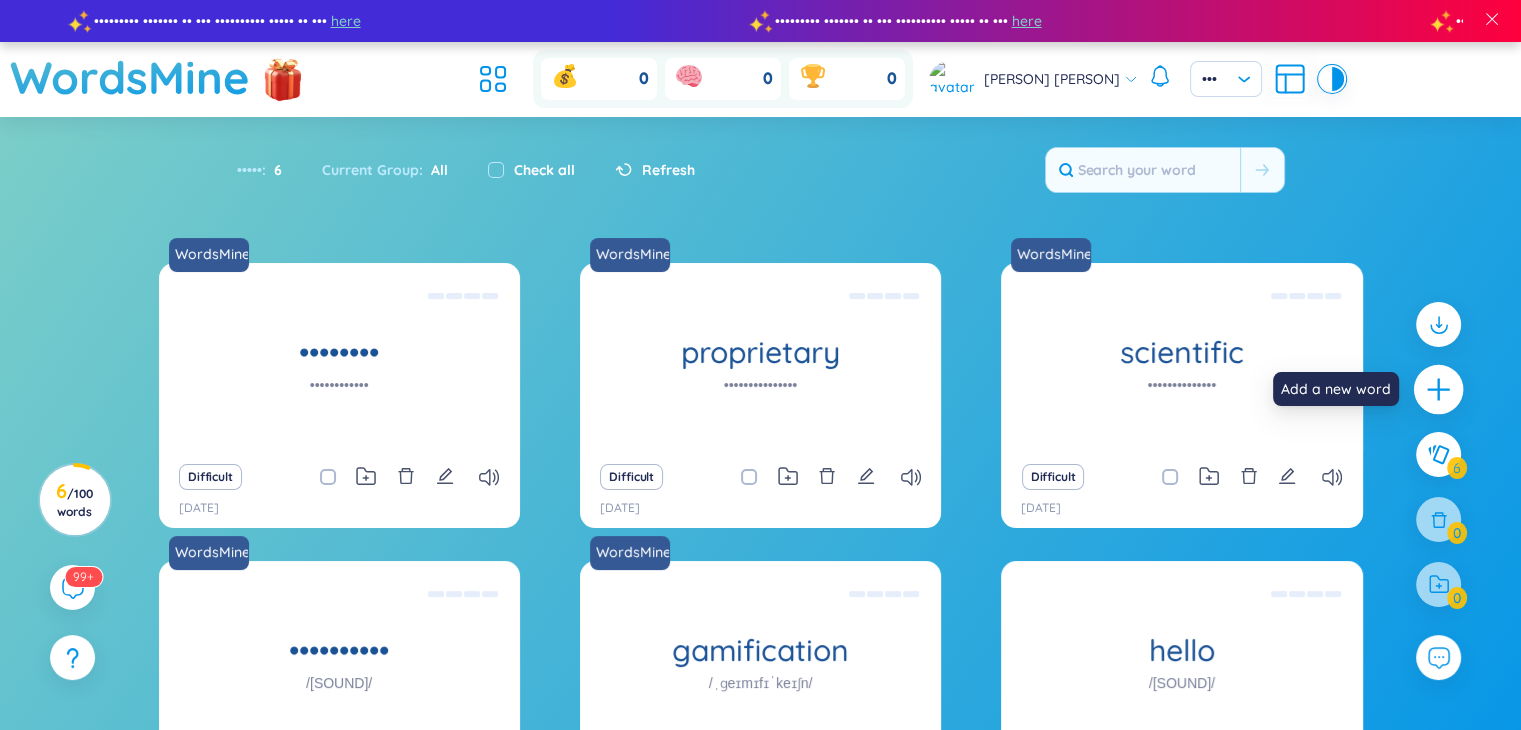 click at bounding box center [1439, 390] 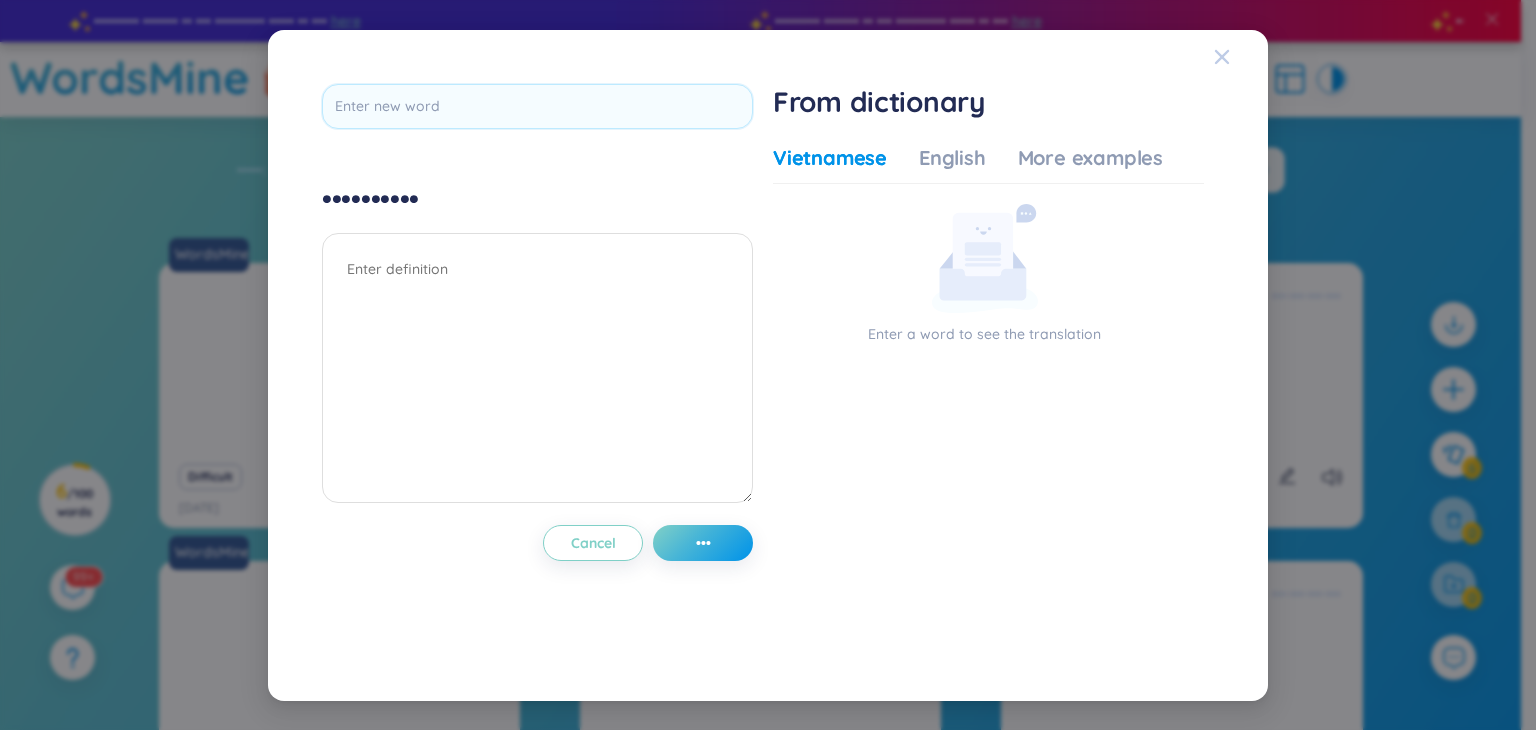 click at bounding box center [1241, 57] 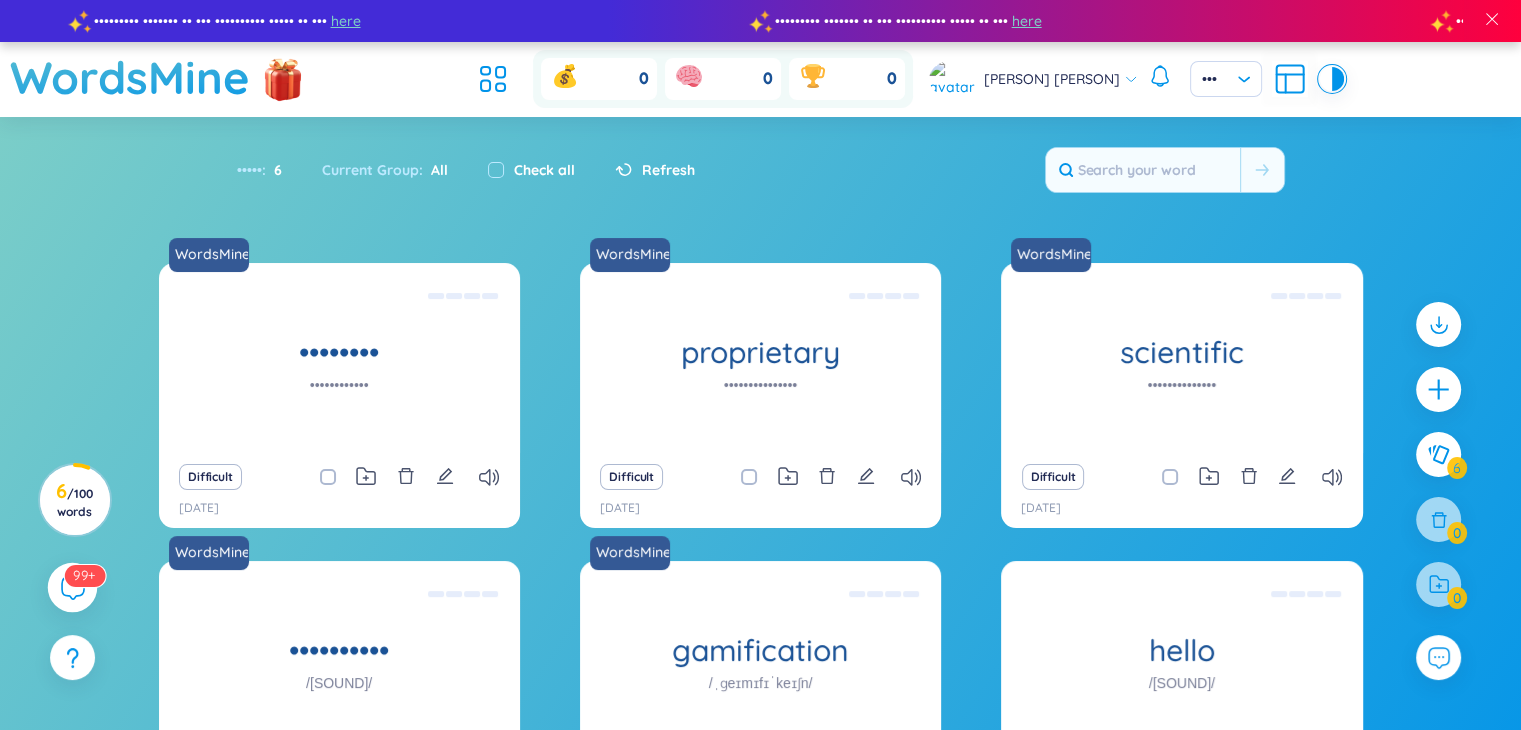 click at bounding box center [72, 587] 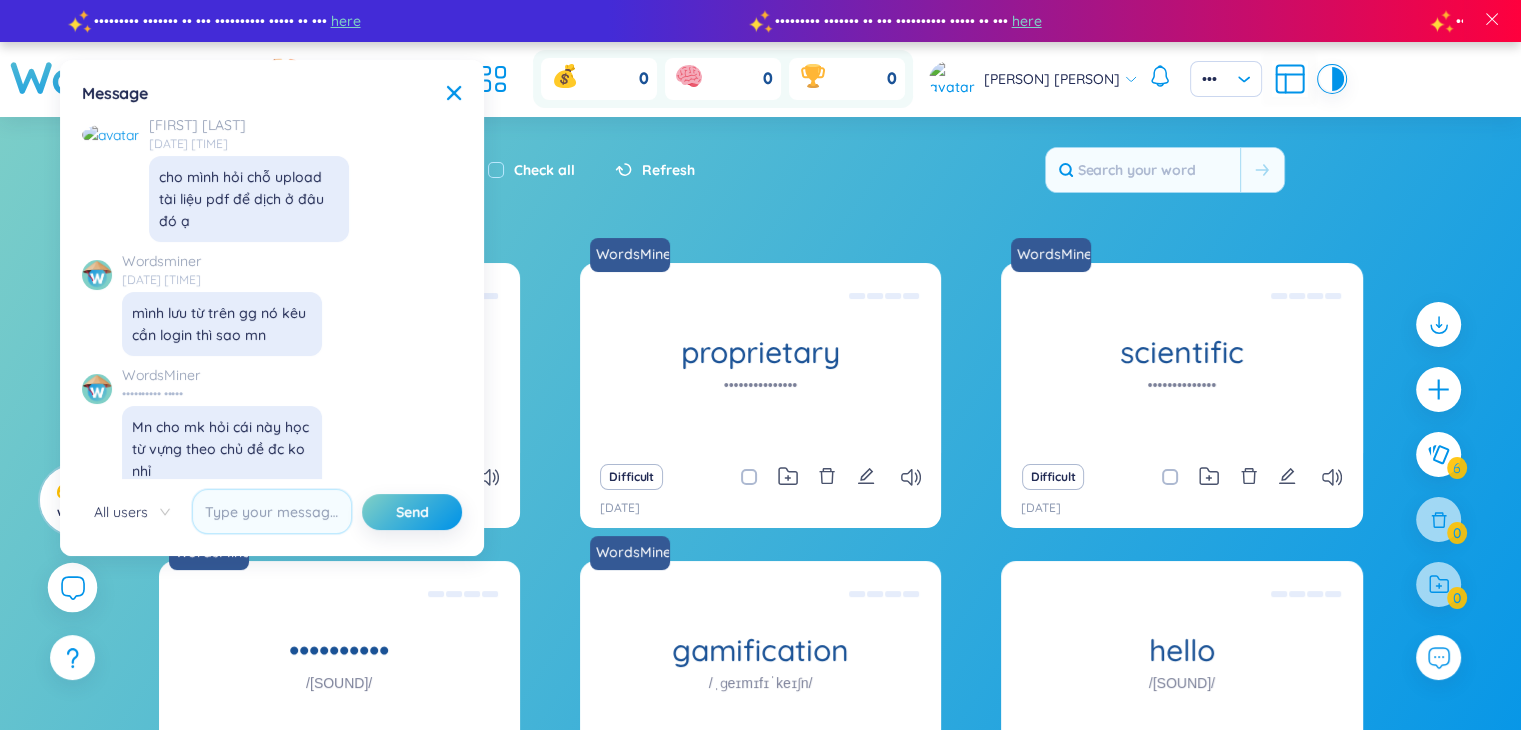 scroll, scrollTop: 22875, scrollLeft: 0, axis: vertical 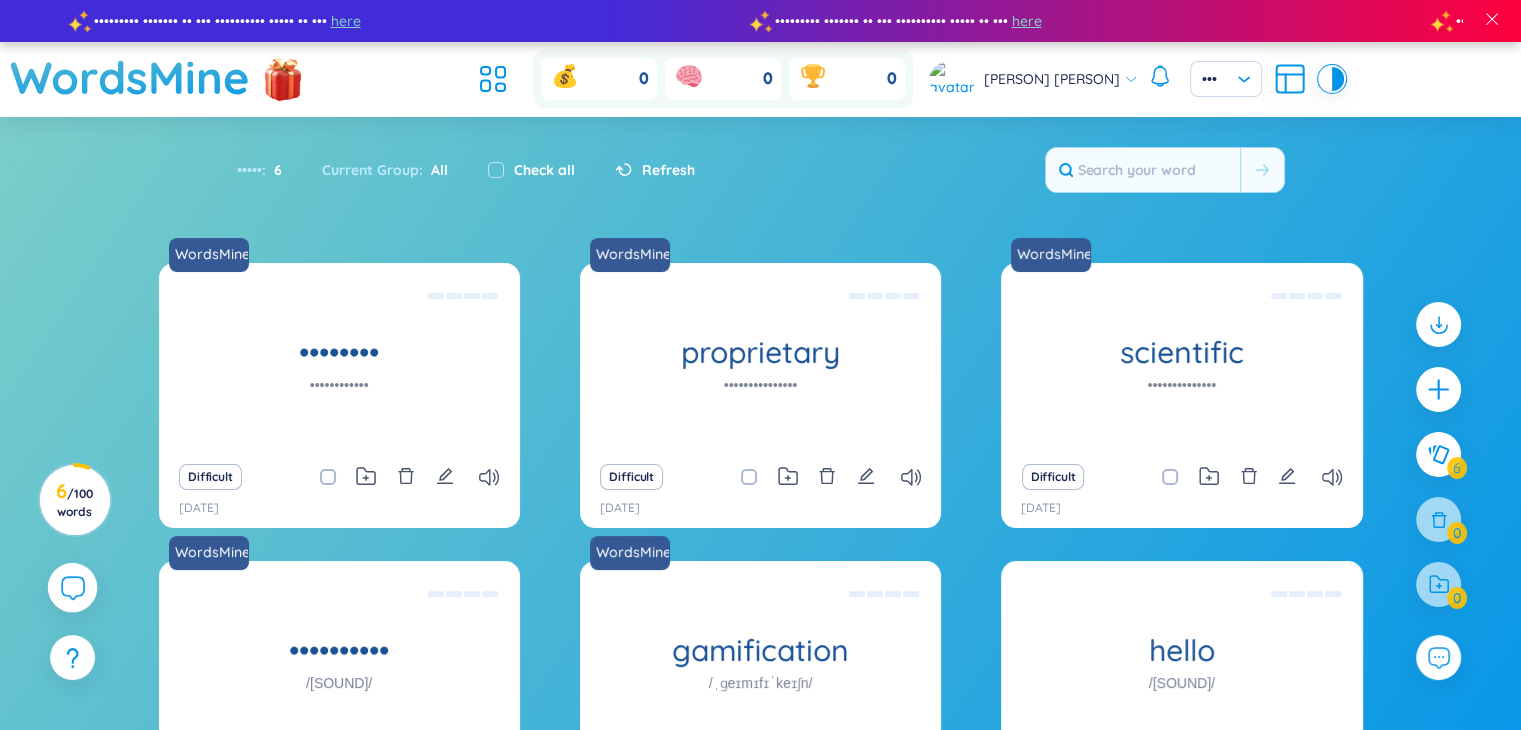 click at bounding box center [72, 587] 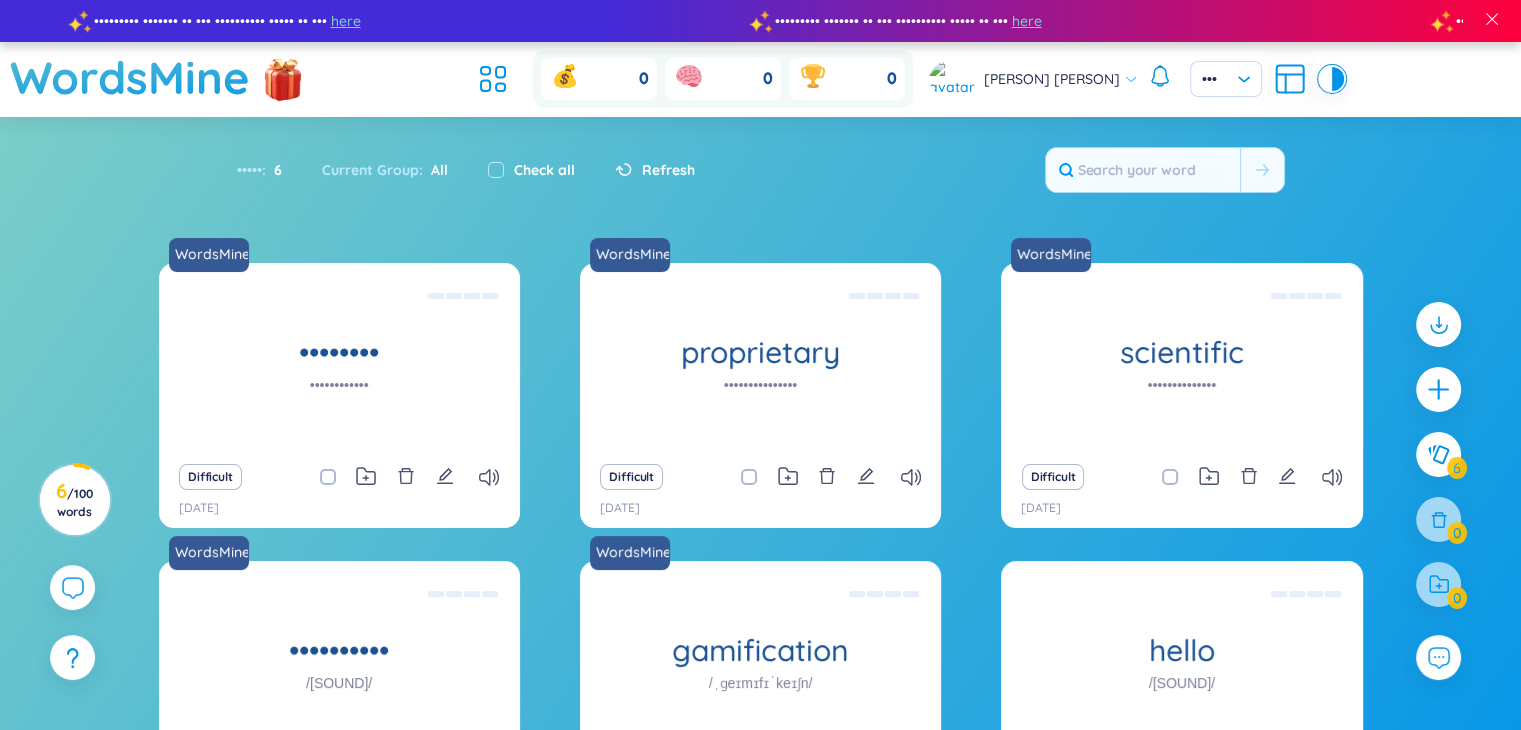 click on "Check all" at bounding box center [544, 170] 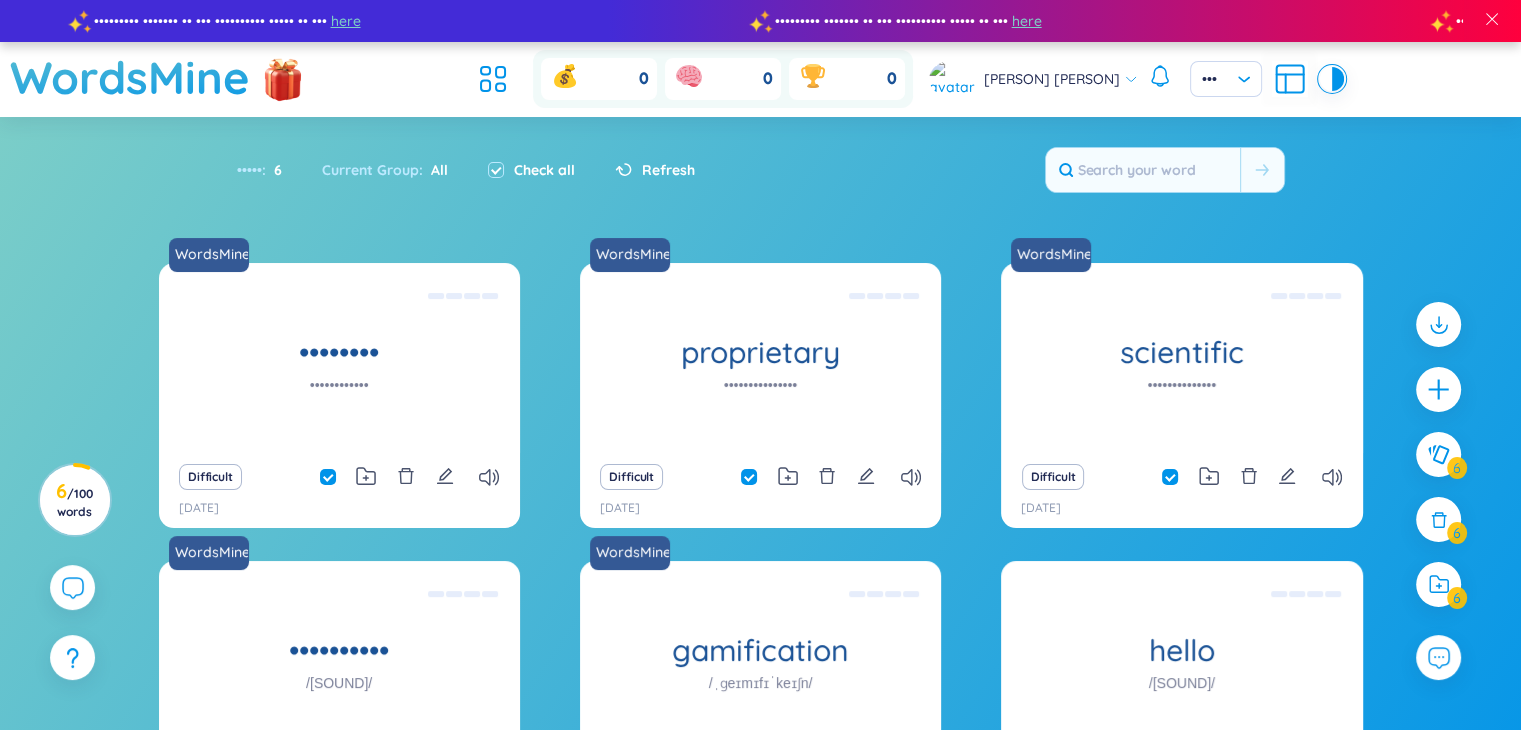 click on "Check all" at bounding box center [531, 170] 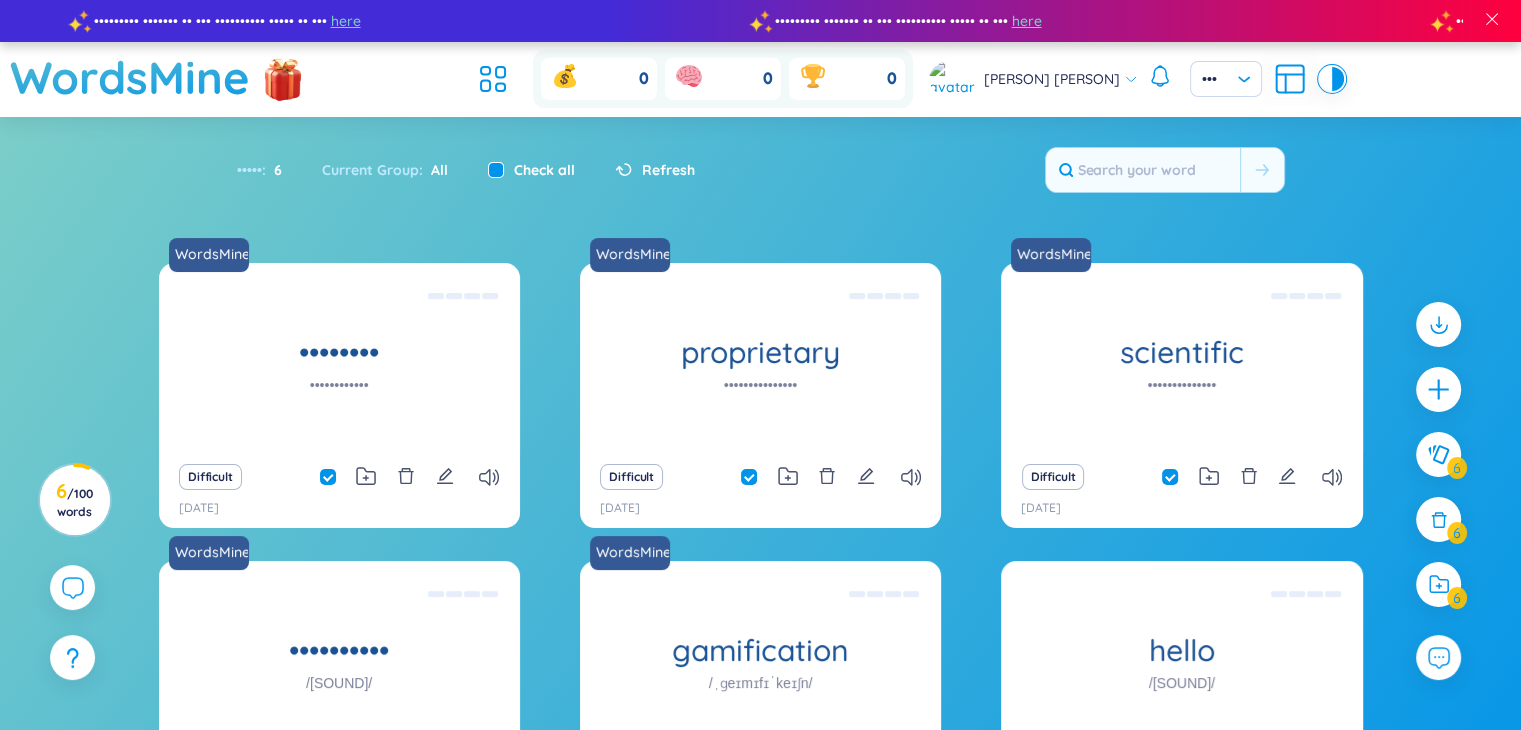 click at bounding box center [496, 170] 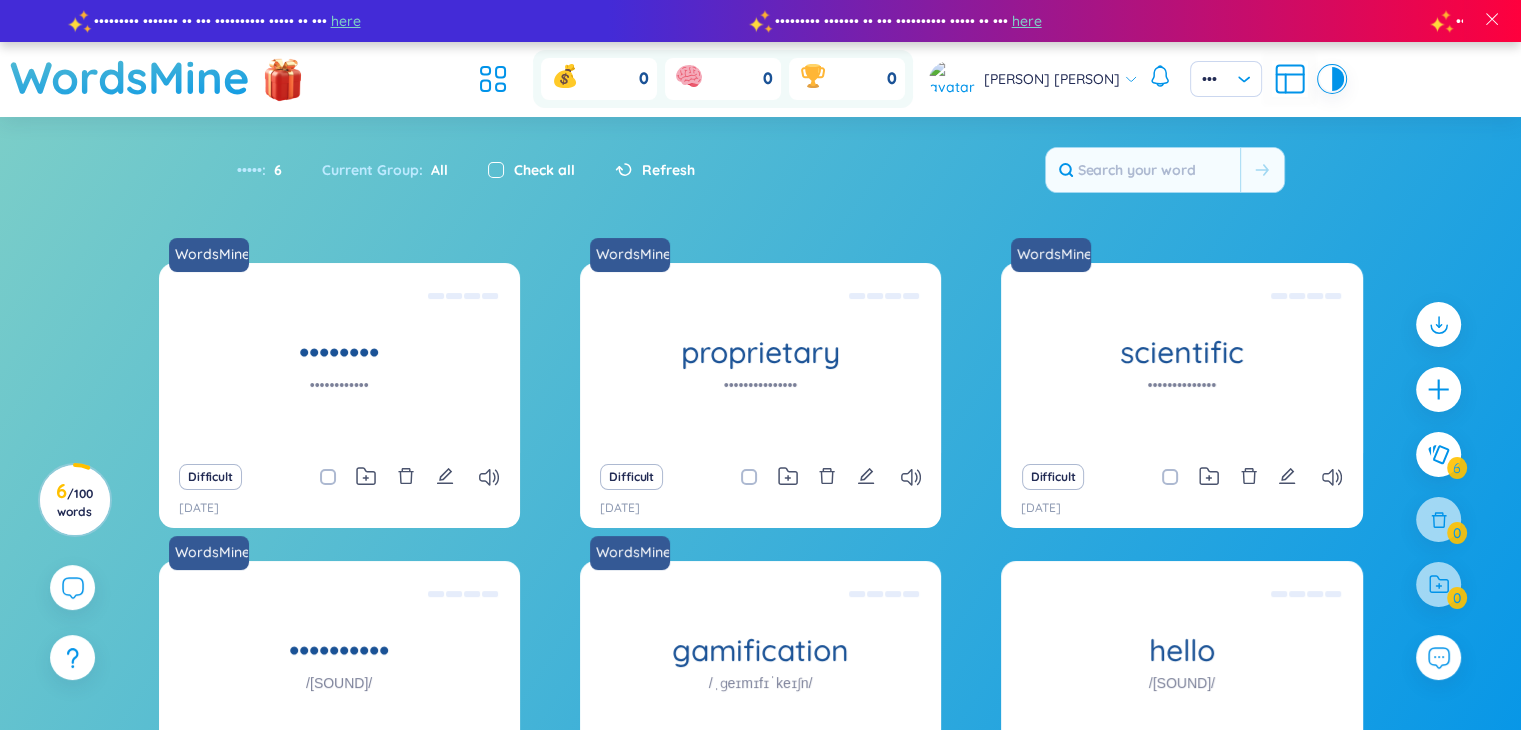 scroll, scrollTop: 200, scrollLeft: 0, axis: vertical 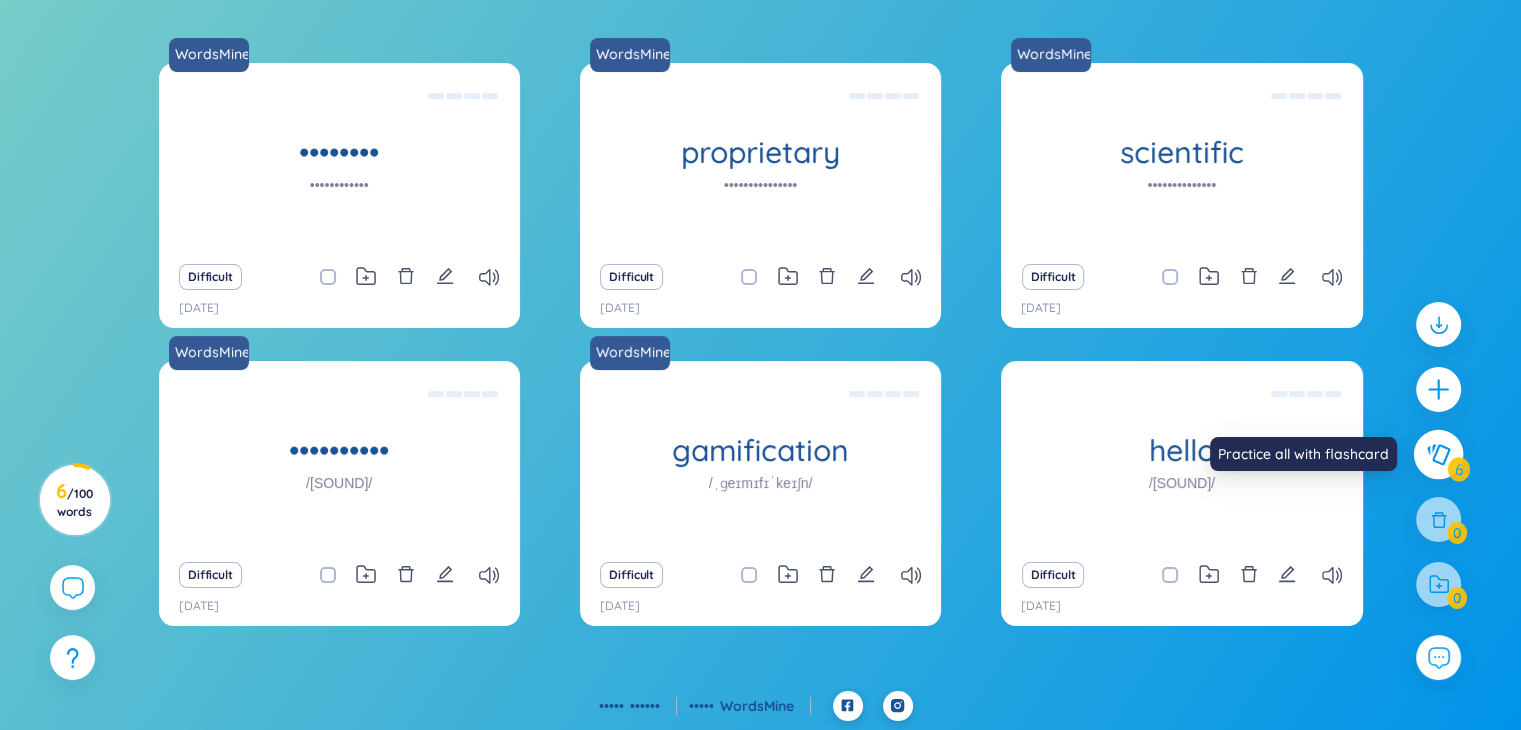 click at bounding box center (1438, 454) 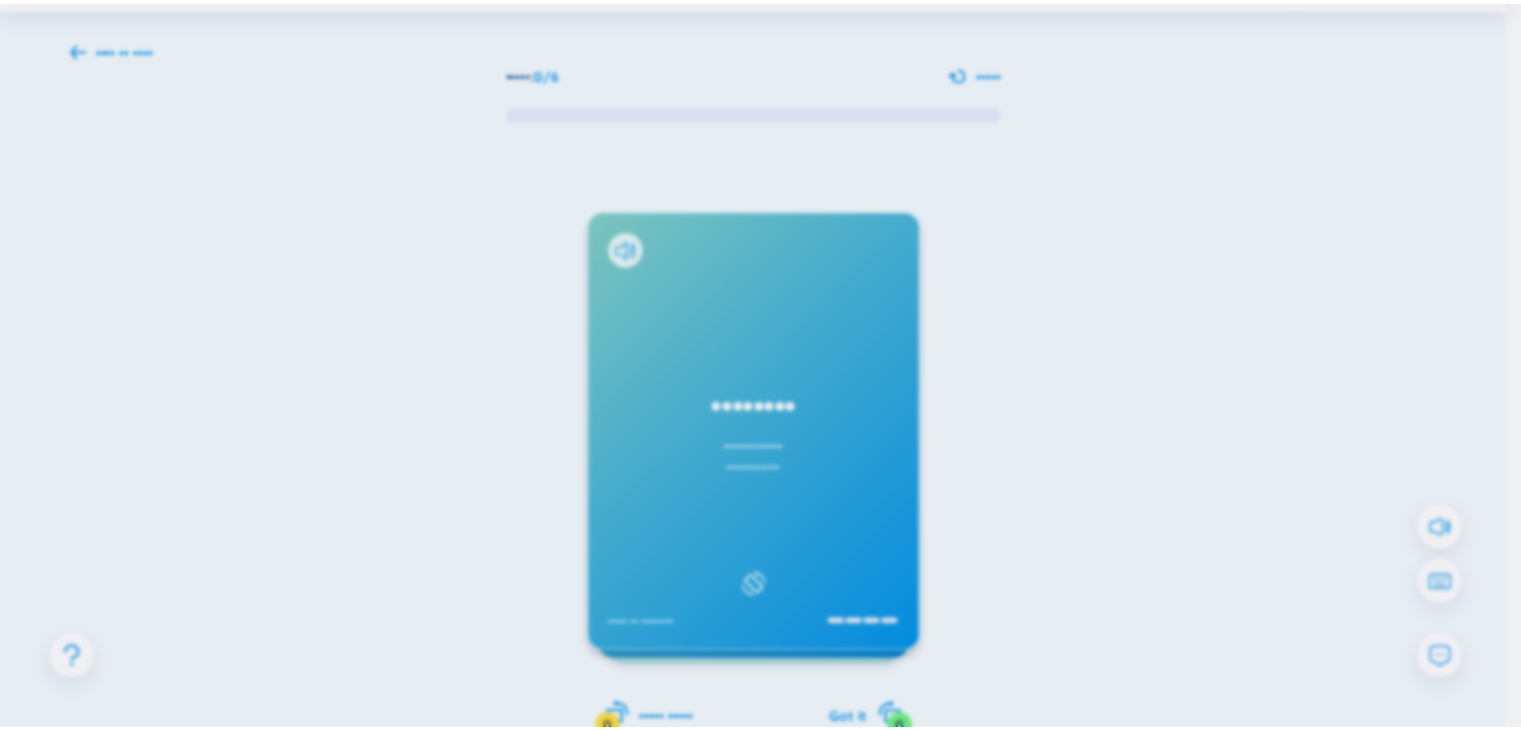 scroll, scrollTop: 0, scrollLeft: 0, axis: both 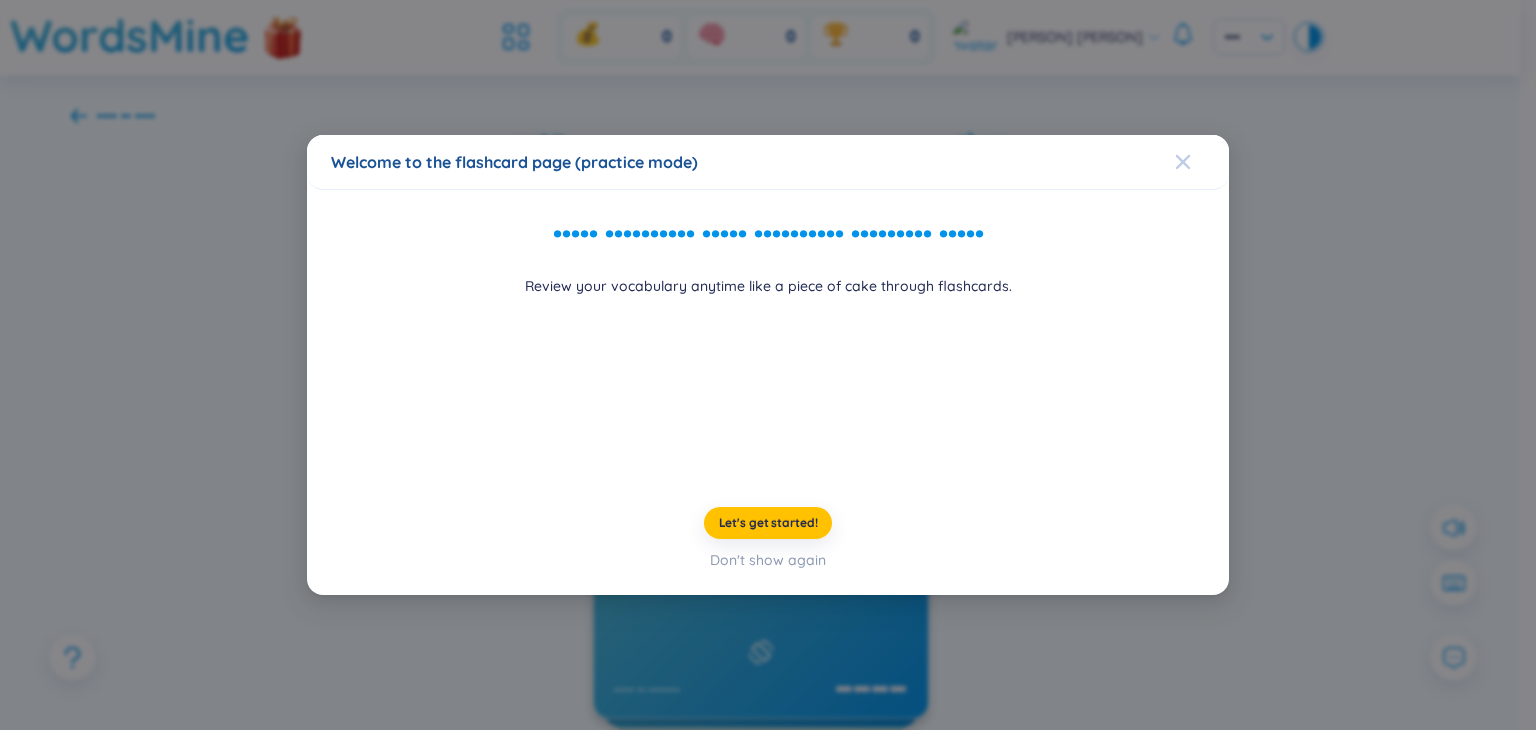 click at bounding box center [1183, 162] 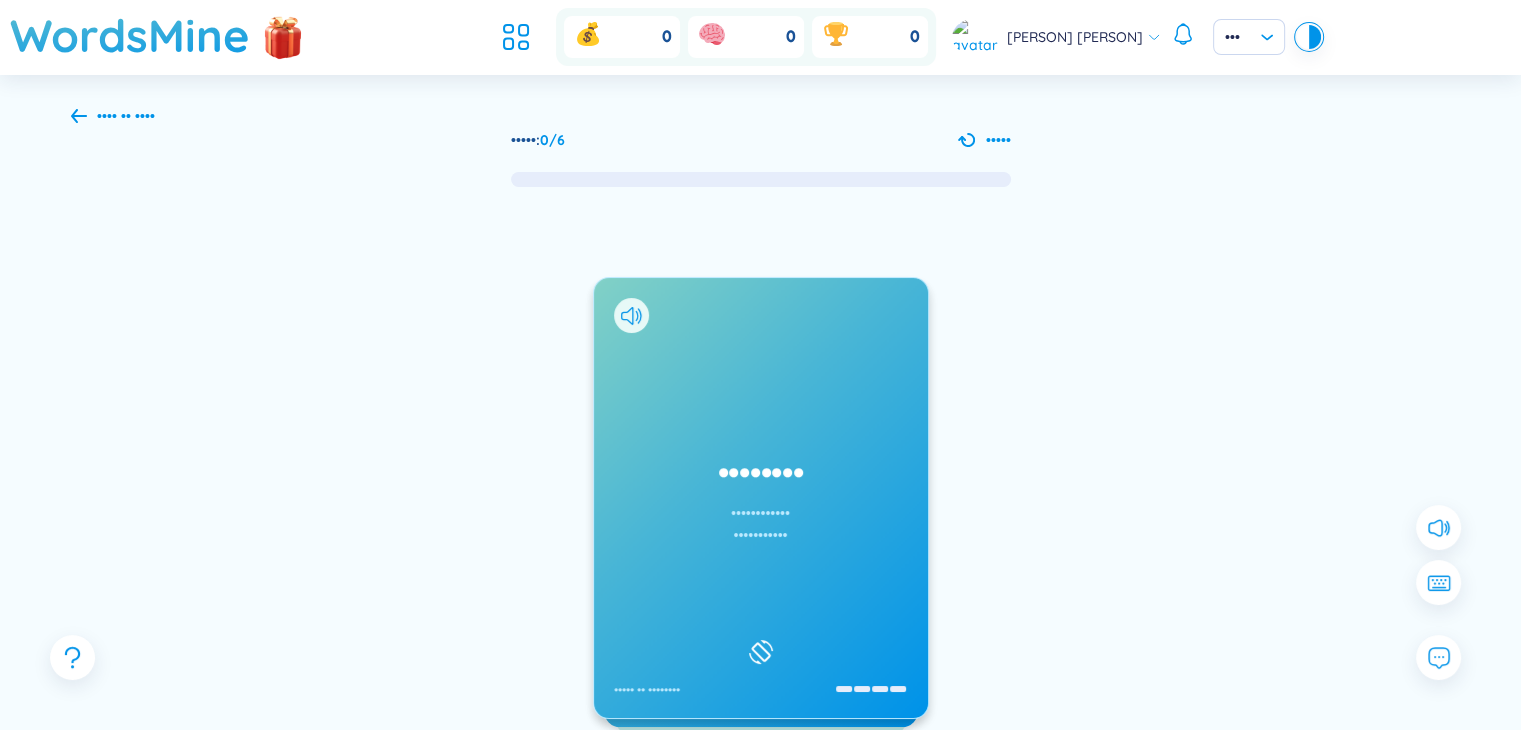 click on "holistic /həʊˈlɪstɪk/ /həˈlɪstɪk/ Added at [DATE] Toàn diện
Eg: The holistic approach to healthcare takes into account the physical, mental, and emotional well-being of an individual. Added at [DATE] proprietary Learn again 0 Got it 0" at bounding box center [761, 518] 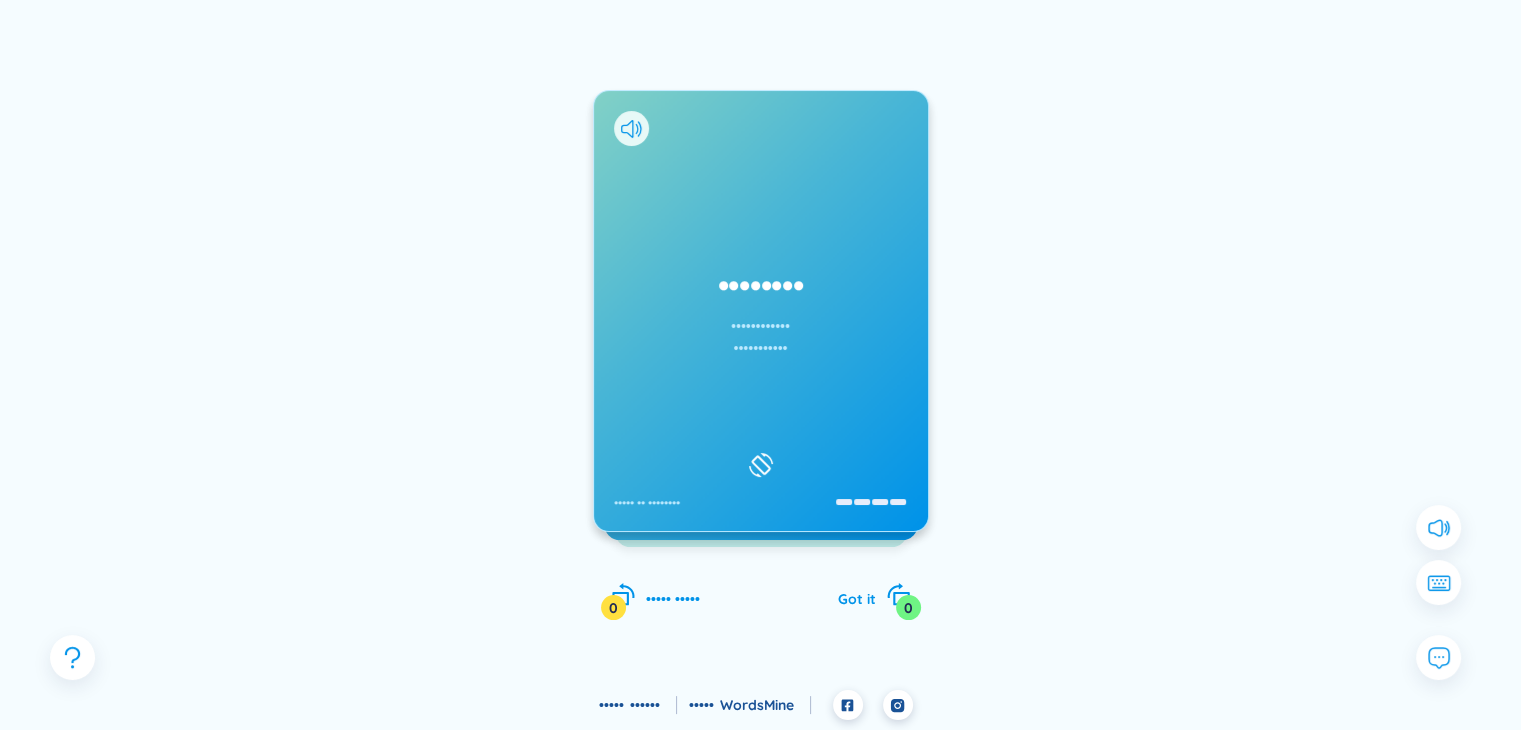 scroll, scrollTop: 169, scrollLeft: 0, axis: vertical 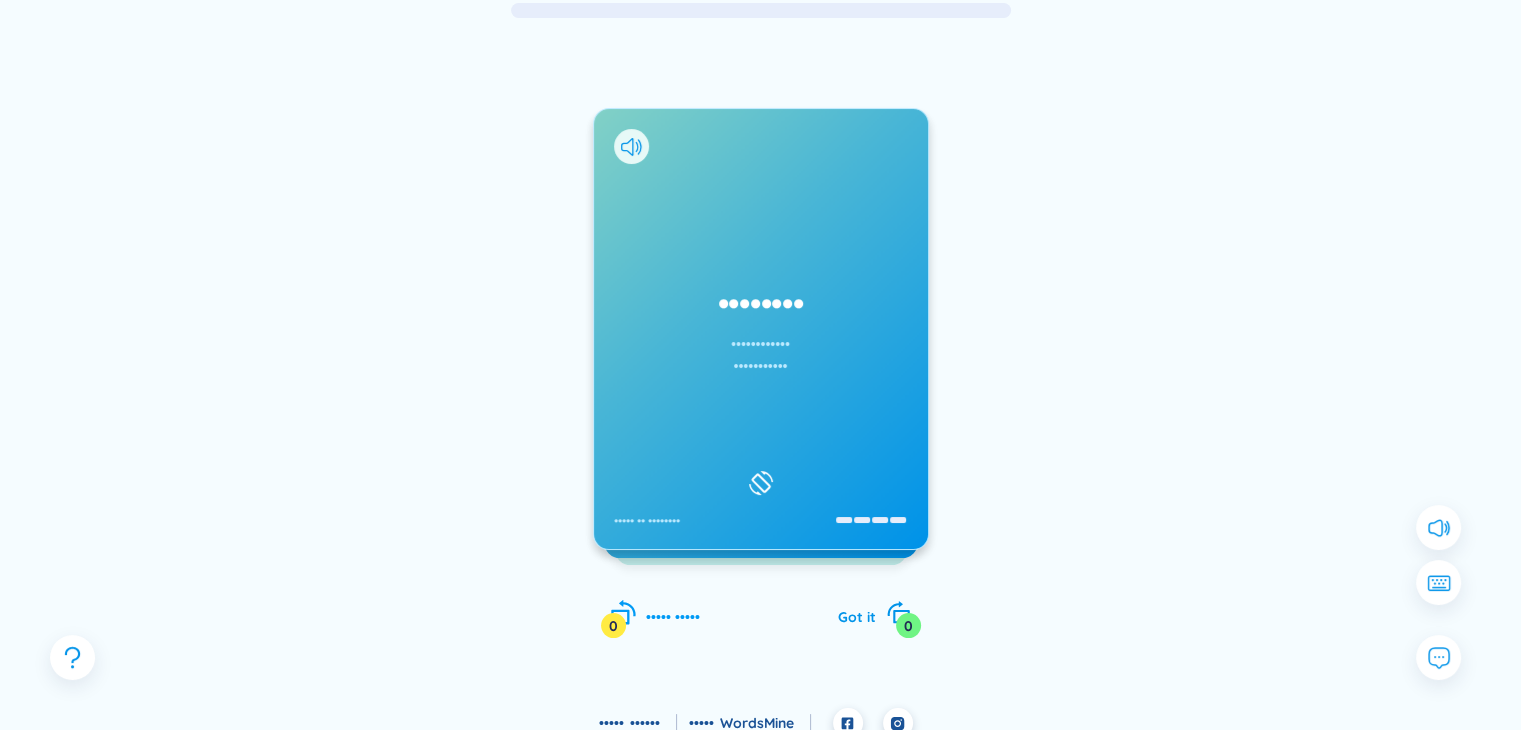 click at bounding box center [623, 613] 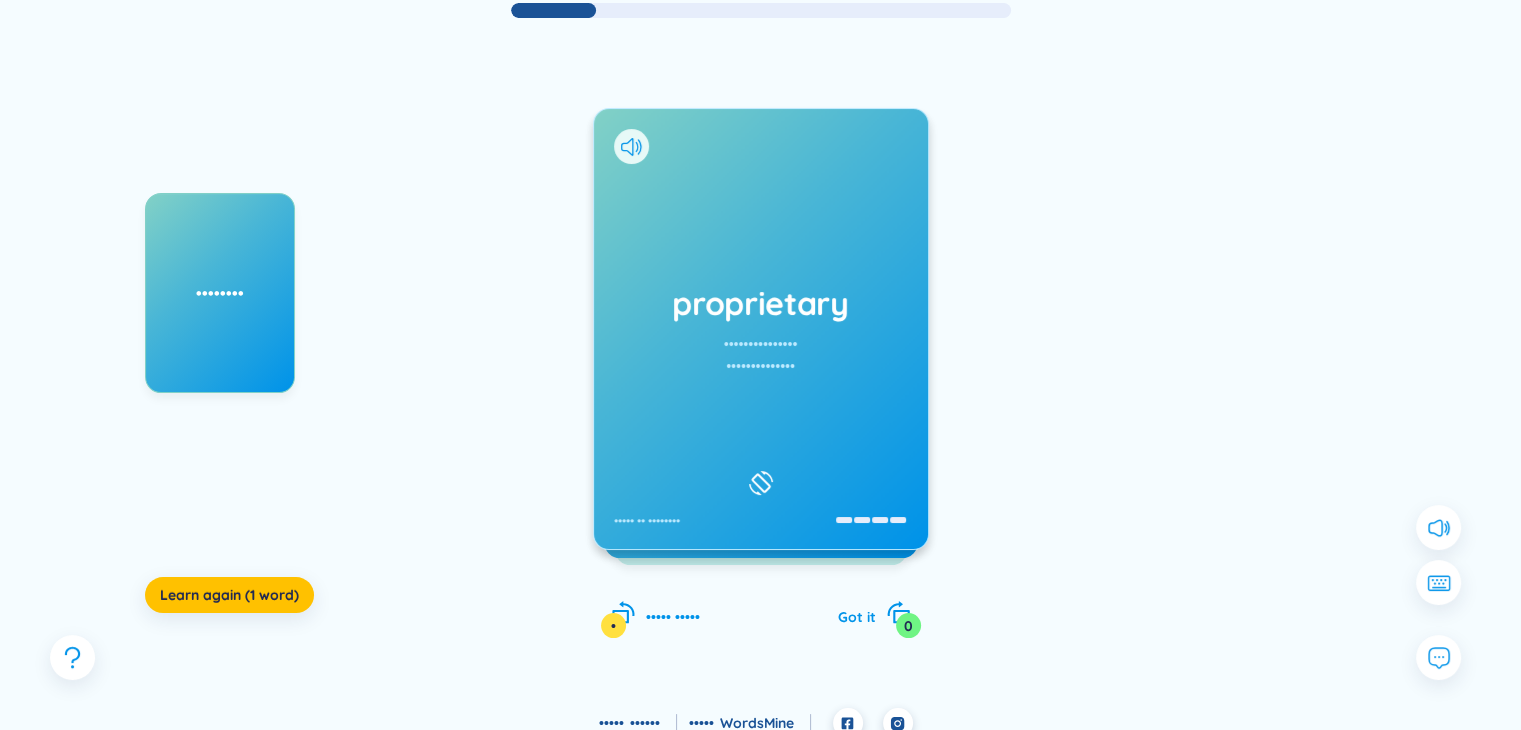 scroll, scrollTop: 187, scrollLeft: 0, axis: vertical 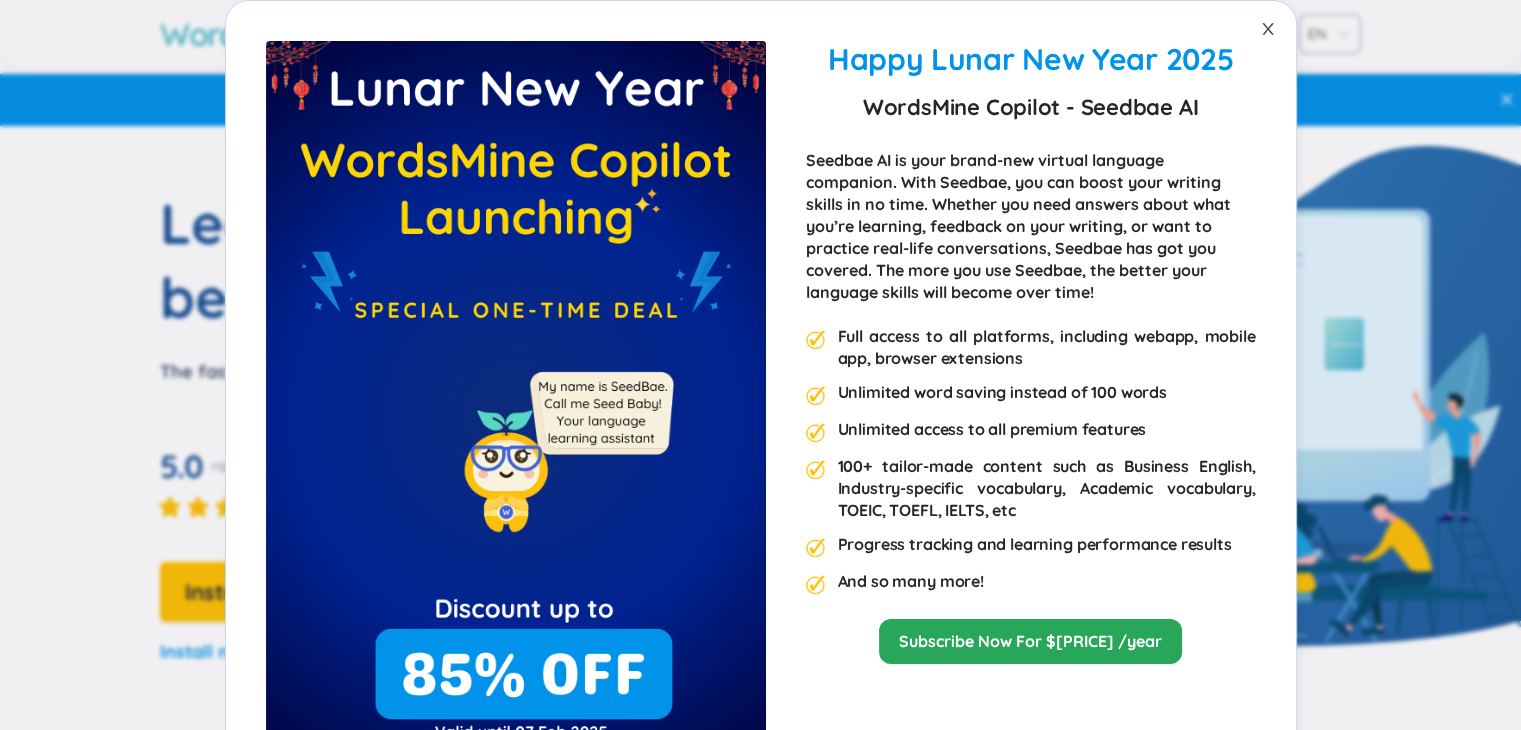 click at bounding box center [1268, 29] 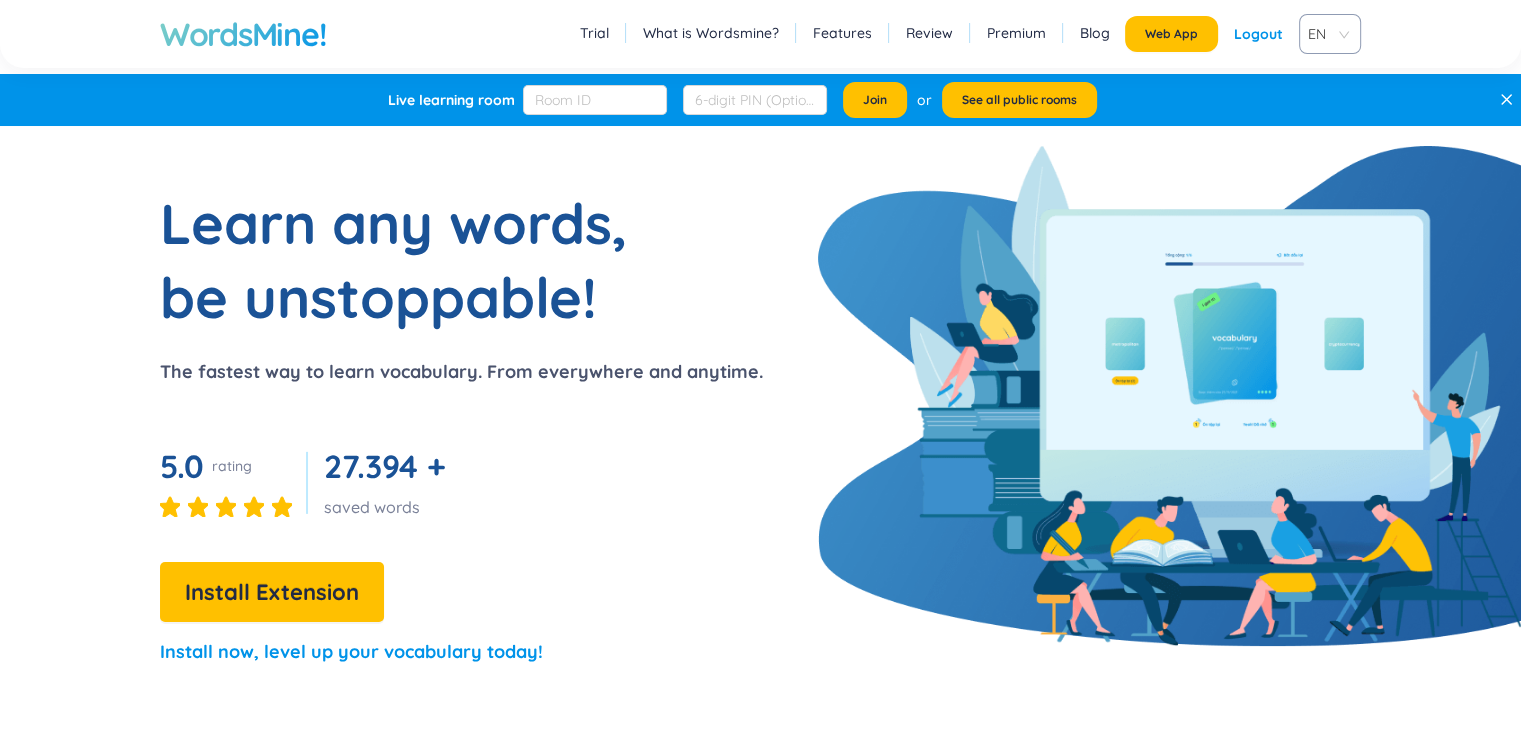 click on "Learn any words, be unstoppable! The fastest way to learn vocabulary. From everywhere and anytime. 5.0 rating 27.394 + saved words Install Extension Install now, level up your vocabulary today!" at bounding box center [760, 435] 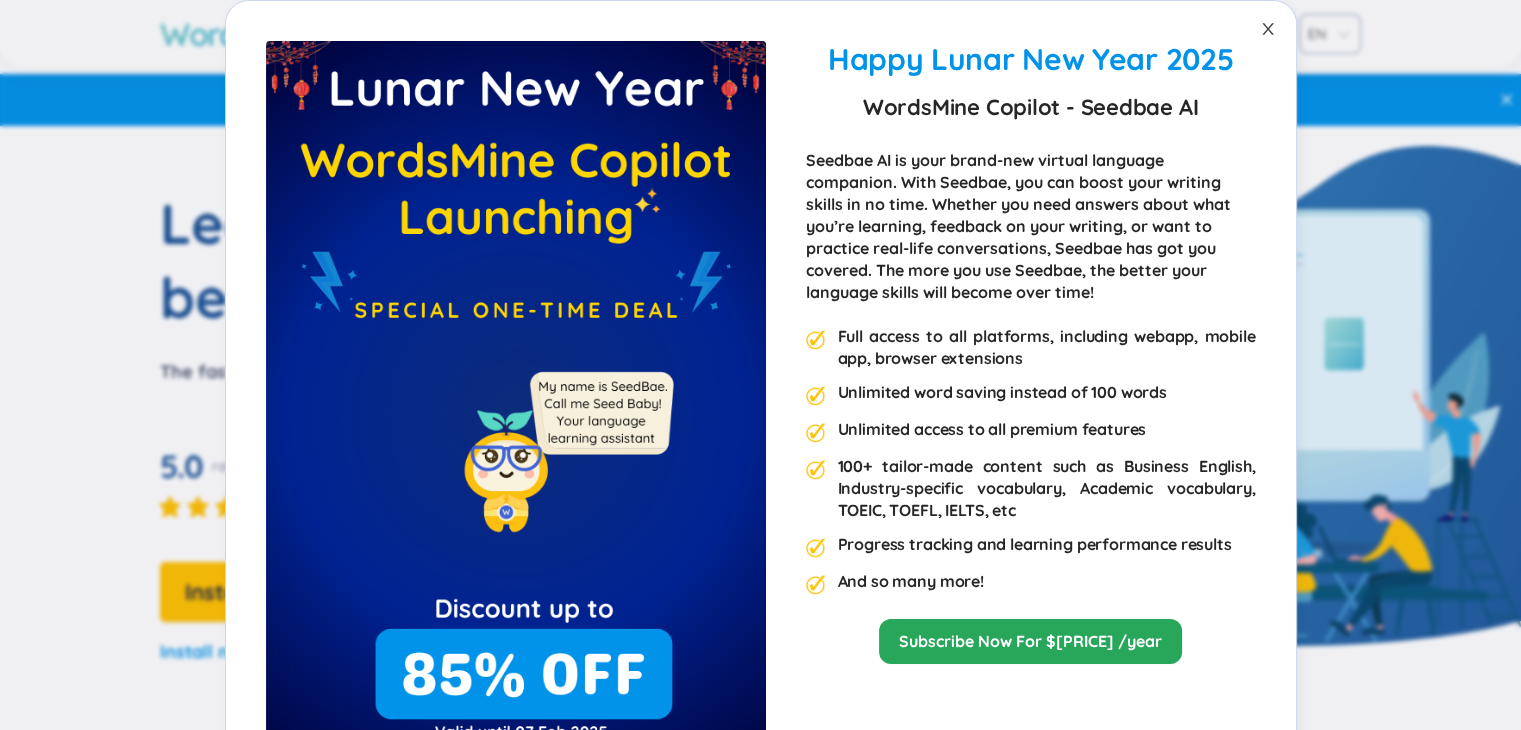 click at bounding box center (1268, 29) 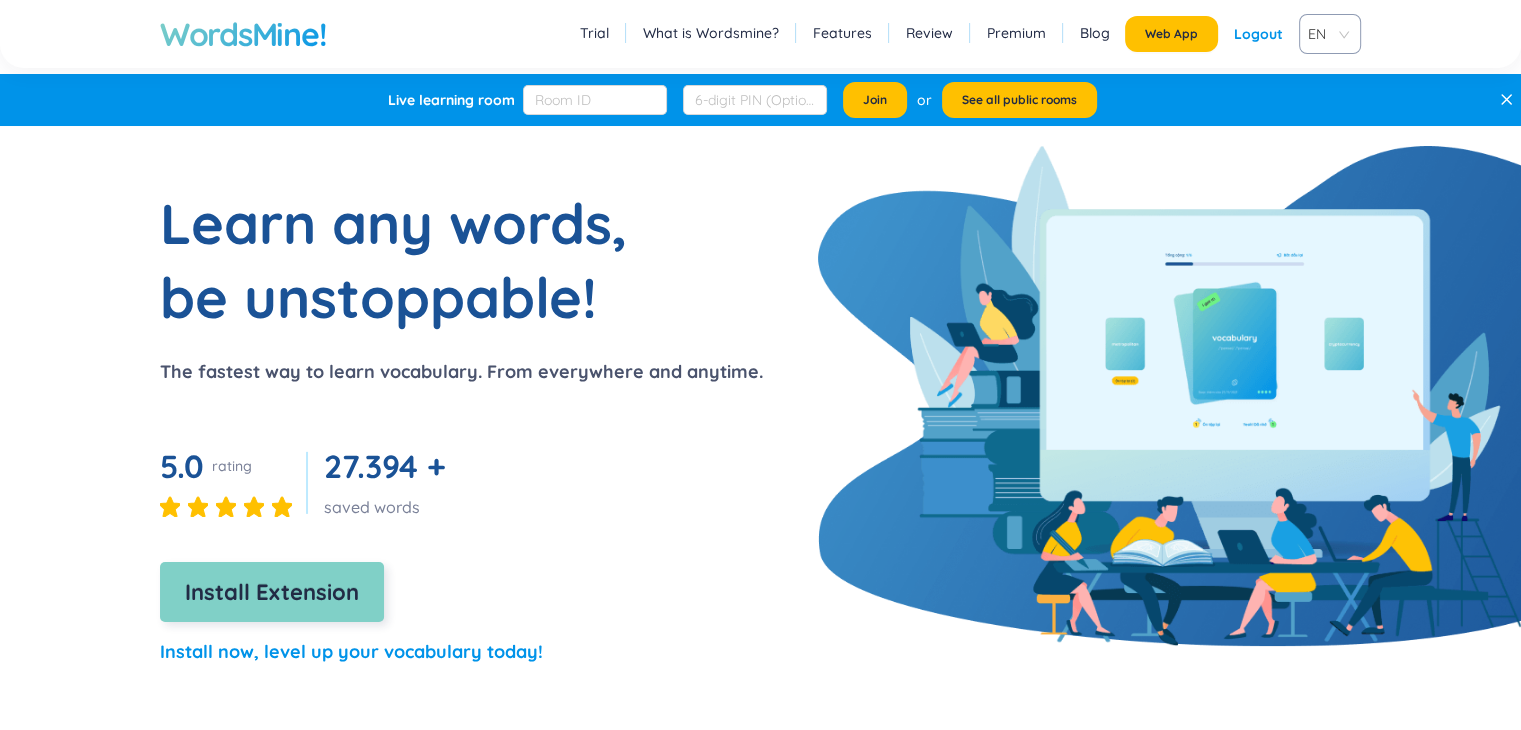 click on "Install Extension" at bounding box center [272, 592] 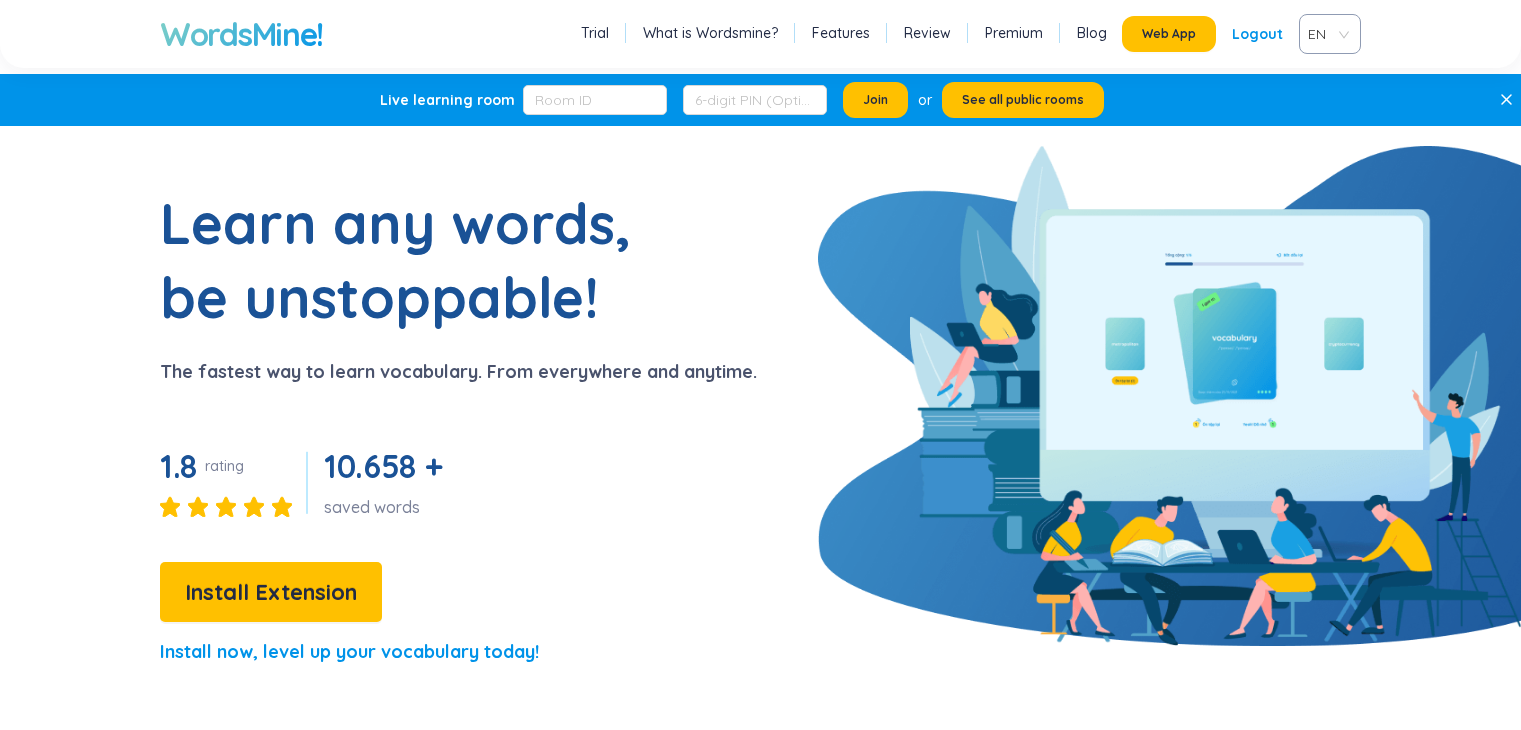 scroll, scrollTop: 0, scrollLeft: 0, axis: both 